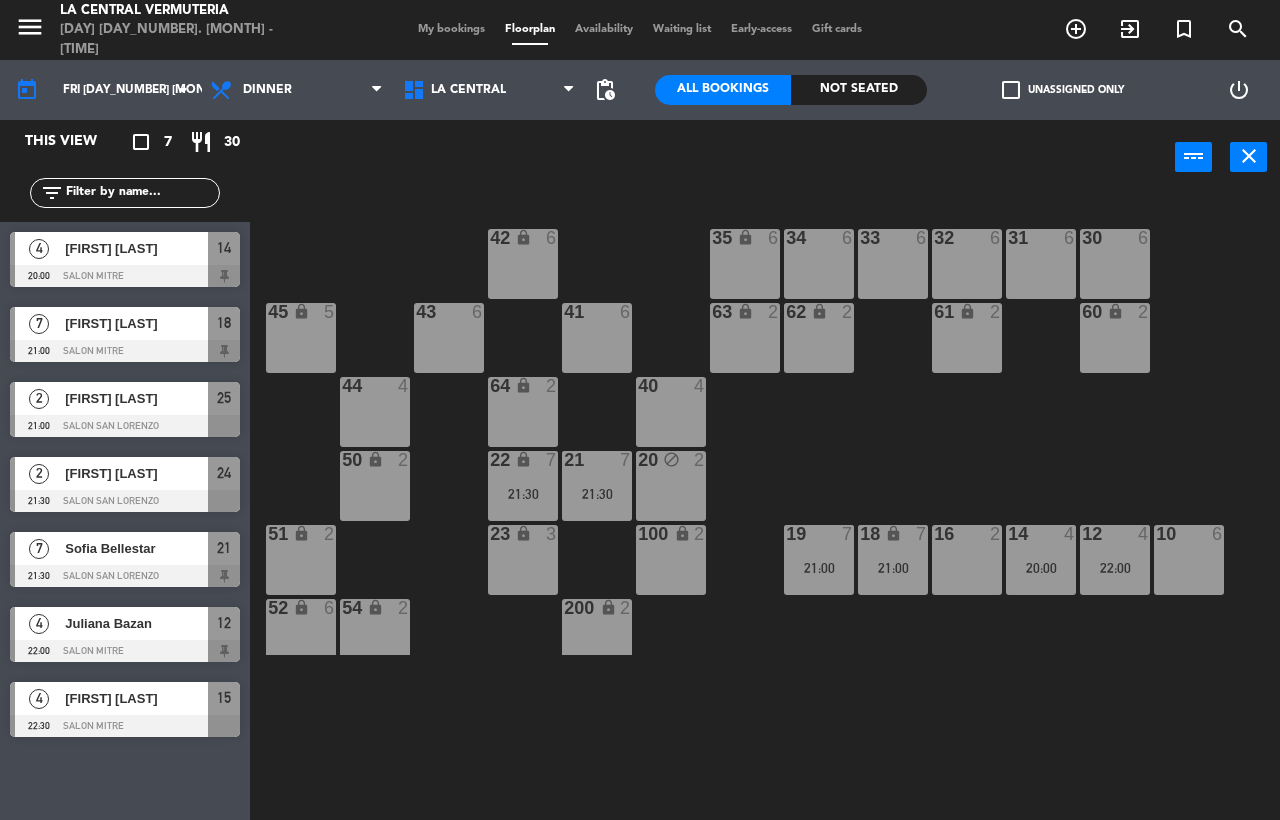 scroll, scrollTop: 0, scrollLeft: 0, axis: both 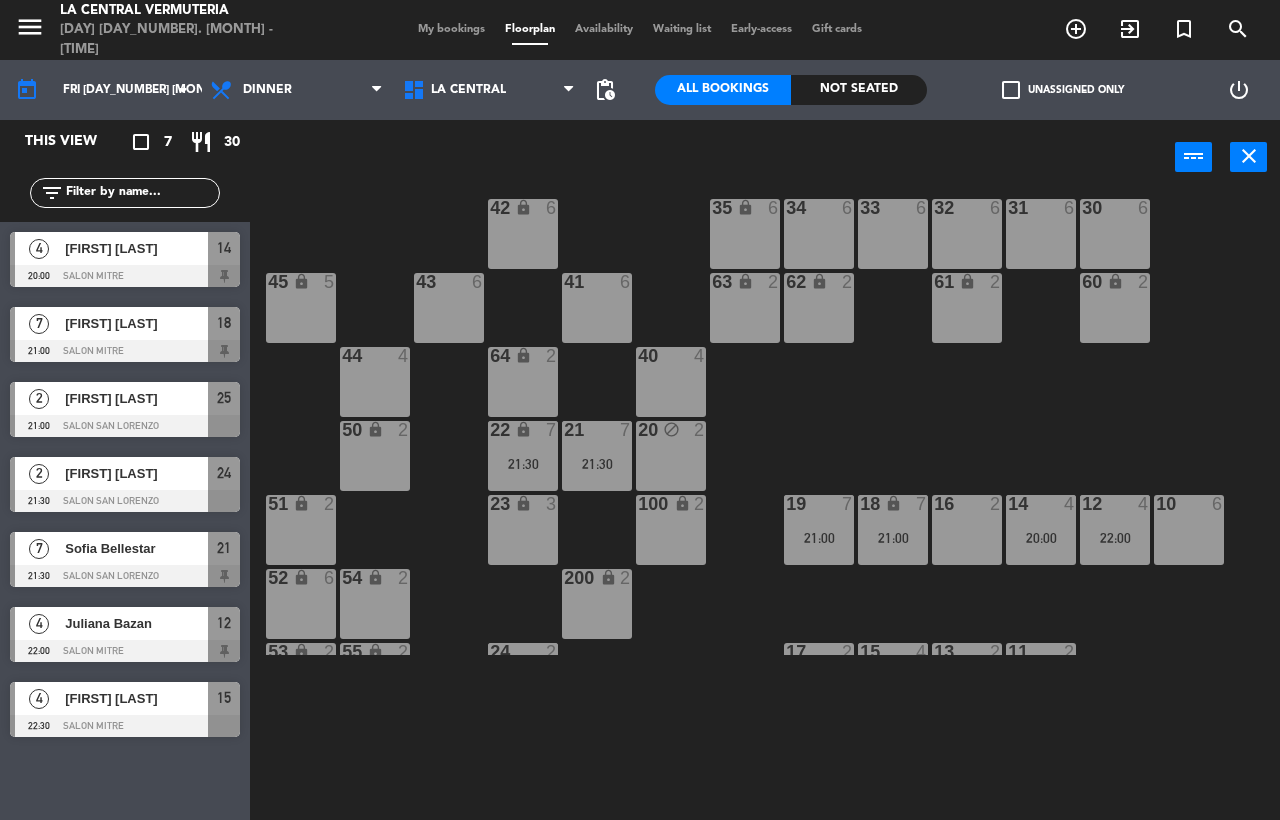 click on "42 lock  6  35 lock  6  34  6  33  6  32  6  31  6  30  6  43  6  41  6  60 lock  2  61 lock  2  62 lock  2  63 lock  2  45 lock  5  44  4  40  4  64 lock  2  50 lock  2  20 block  2  21  7   21:30  22 lock  7   21:30  51 lock  2  23 lock  3  100 lock  2  16  2  14  4   20:00  12  4   22:00  10  6  18 lock  7   21:00  19  7   21:00  52 lock  6  54 lock  2  200 lock  2  53 lock  2  55 lock  2  24  2   21:30  17  2  15  4   22:30  13  2  11  2  300 lock  2  400 lock  2  25  2   21:00" 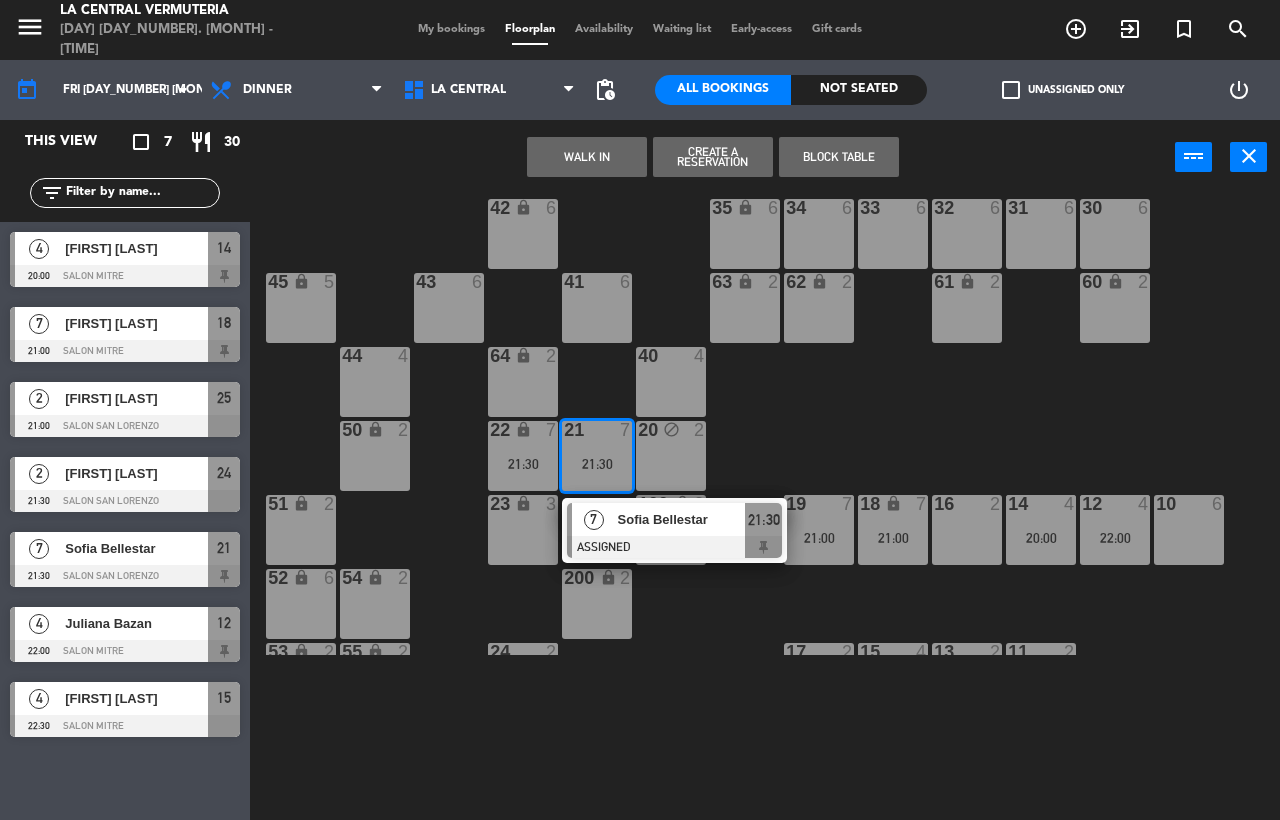 click on "42 lock  6  35 lock  6  34  6  33  6  32  6  31  6  30  6  43  6  41  6  60 lock  2  61 lock  2  62 lock  2  63 lock  2  45 lock  5  44  4  40  4  64 lock  2  50 lock  2  20 block  2  21  7   [TIME]   7   [FIRST] [LAST]   ASSIGNED  [TIME] 22 lock  7   [TIME]  51 lock  2  23 lock  3  100 lock  2  16  2  14  4   [TIME]  12  4   [TIME]  10  6  18 lock  7   [TIME]  19  7   [TIME]  52 lock  6  54 lock  2  200 lock  2  53 lock  2  55 lock  2  24  2   [TIME]  17  2  15  4   [TIME]  13  2  11  2  300 lock  2  400 lock  2  25  2   [TIME]" 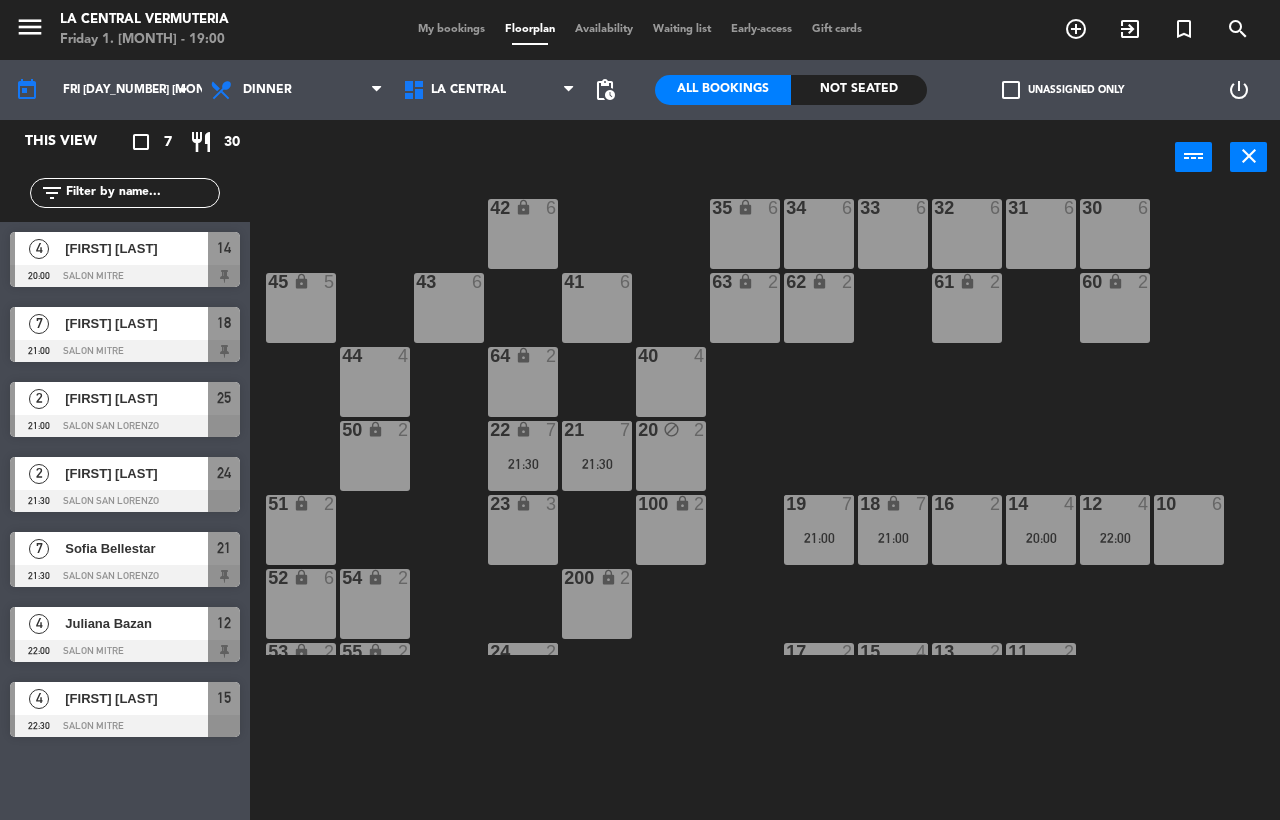 scroll, scrollTop: 154, scrollLeft: 0, axis: vertical 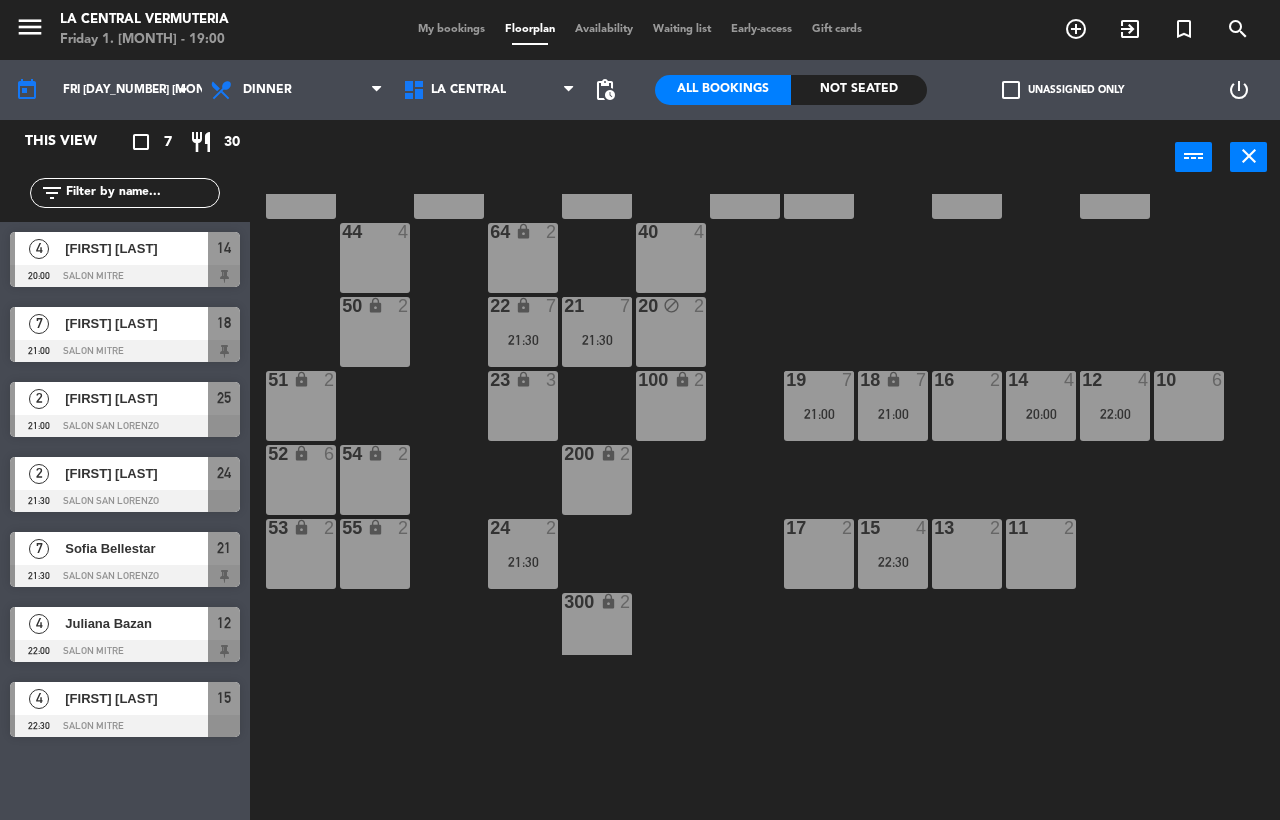 drag, startPoint x: 795, startPoint y: 471, endPoint x: 843, endPoint y: 443, distance: 55.569775 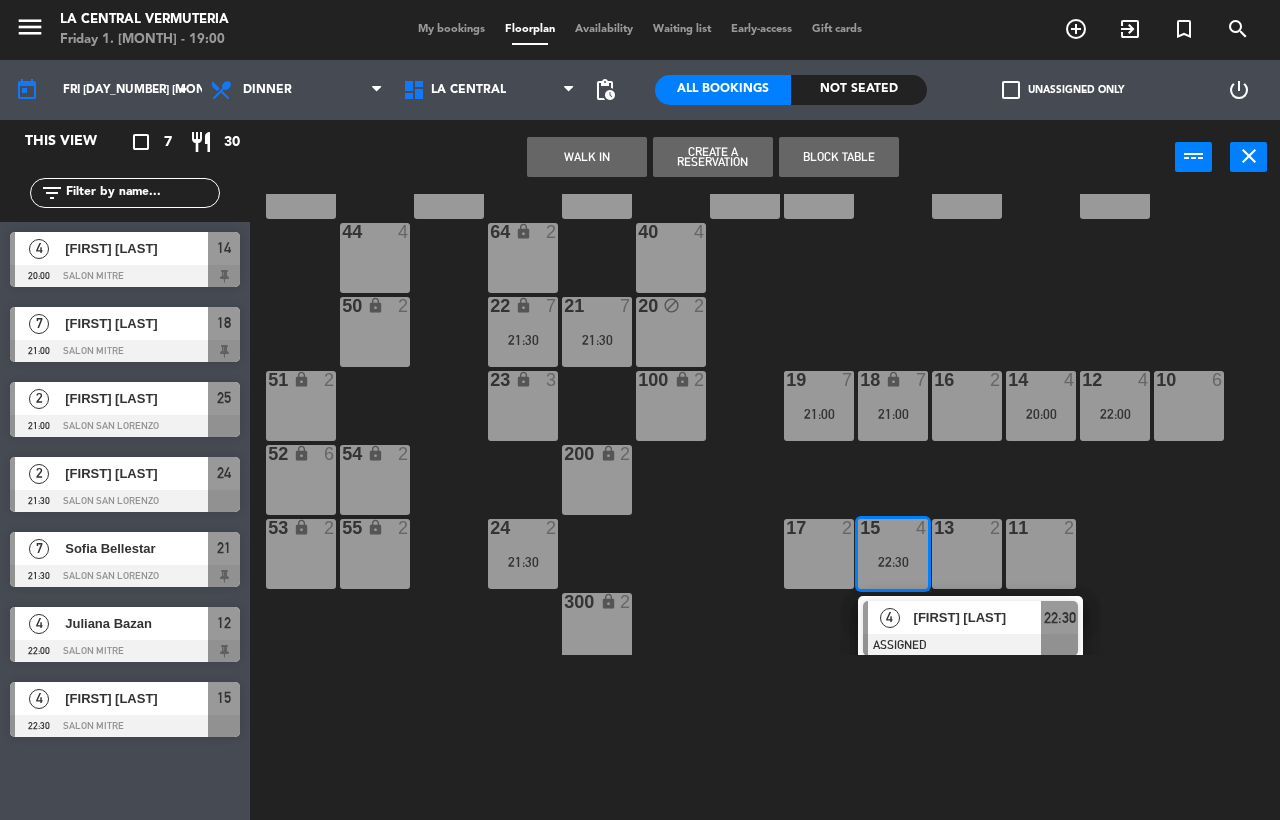 scroll, scrollTop: 236, scrollLeft: 0, axis: vertical 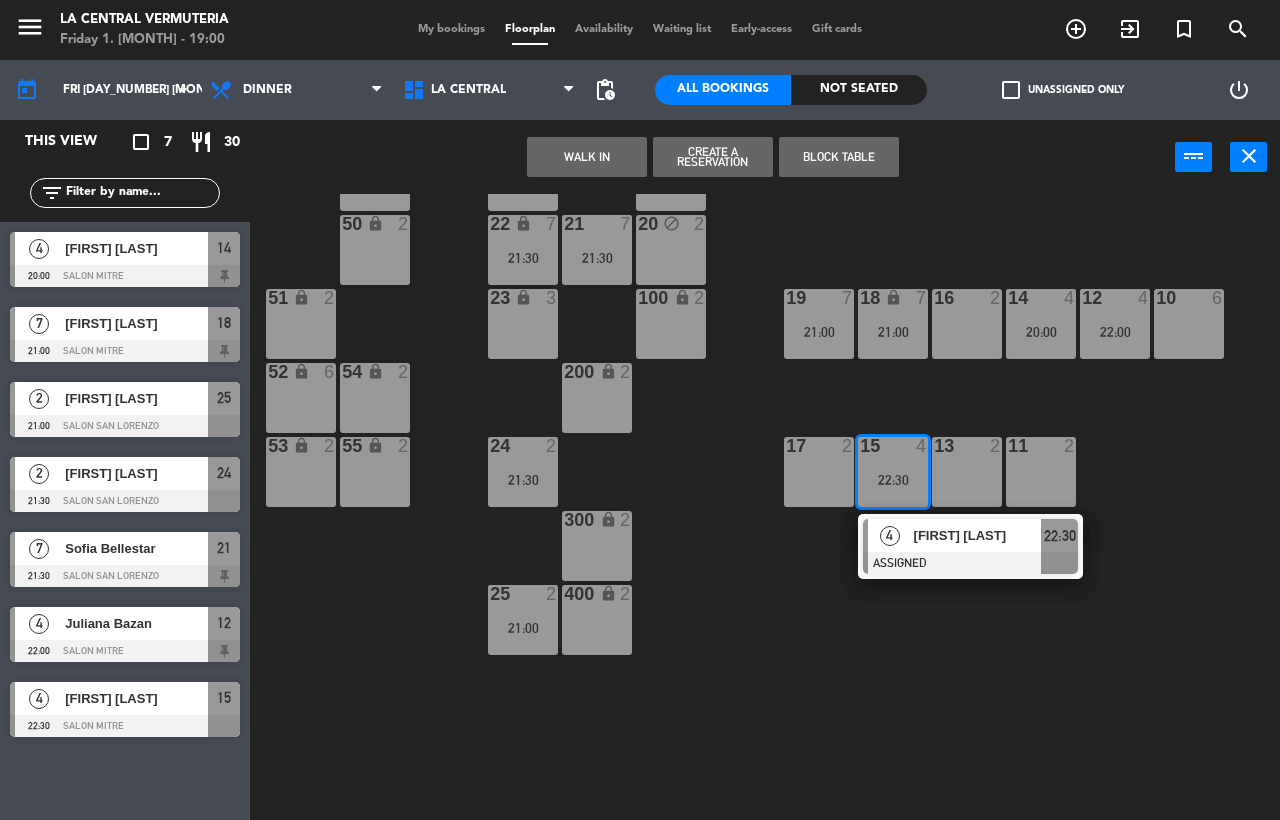 drag, startPoint x: 721, startPoint y: 550, endPoint x: 746, endPoint y: 379, distance: 172.81783 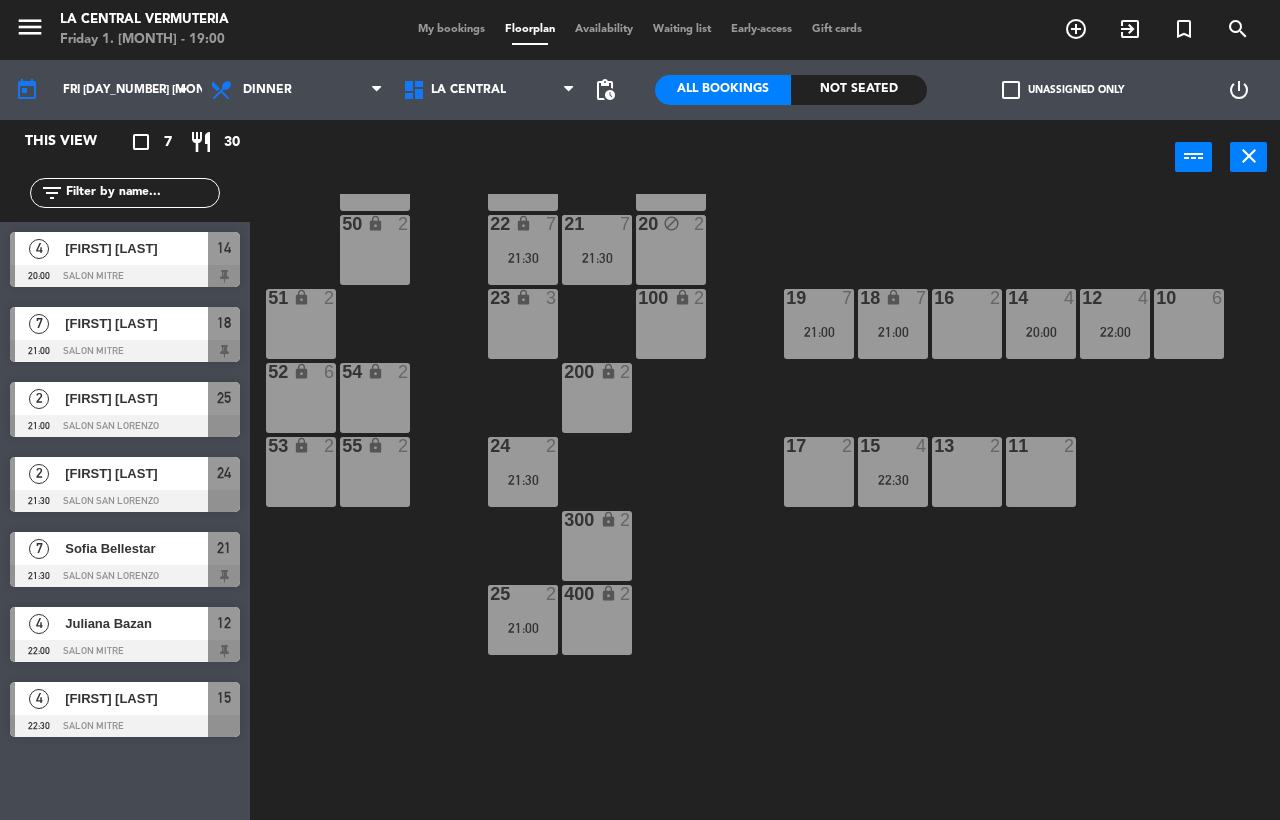 click on "21:00" at bounding box center (819, 332) 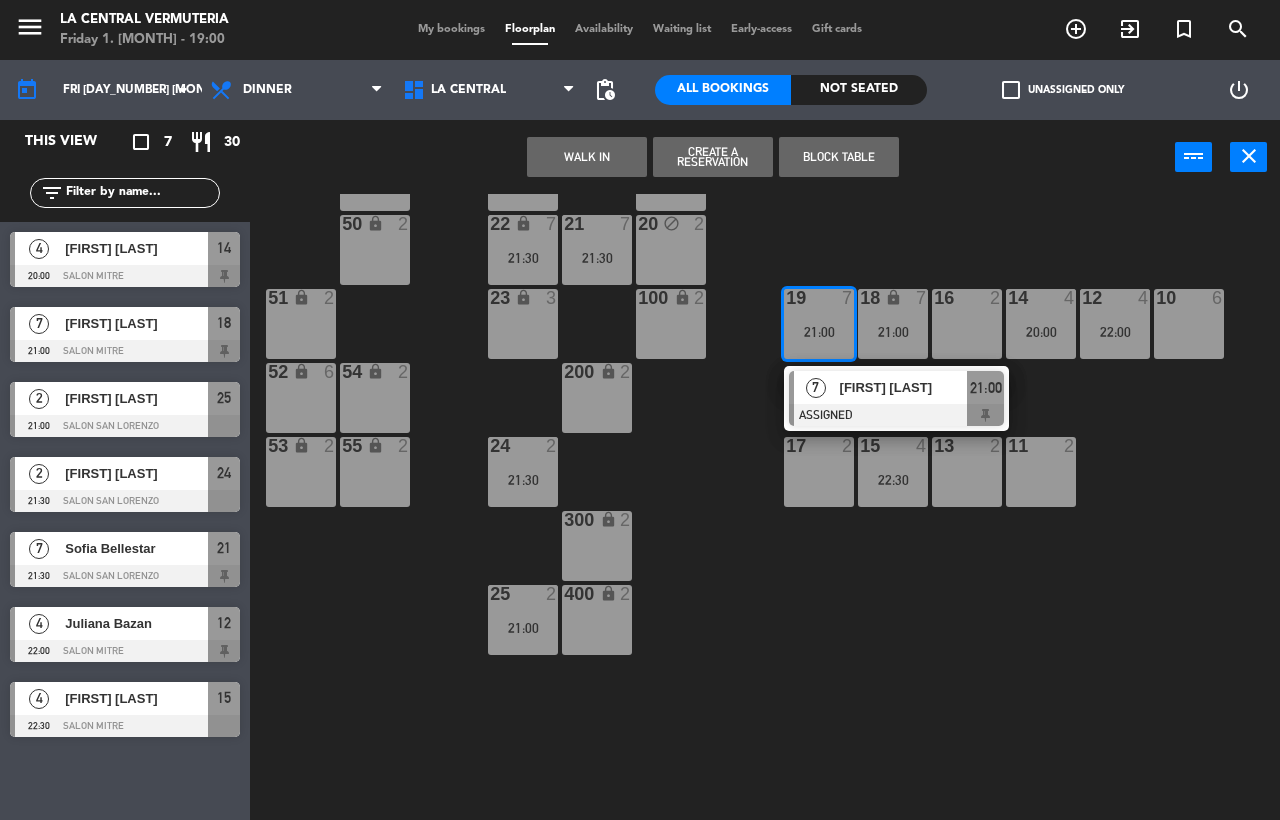 drag, startPoint x: 759, startPoint y: 383, endPoint x: 821, endPoint y: 355, distance: 68.0294 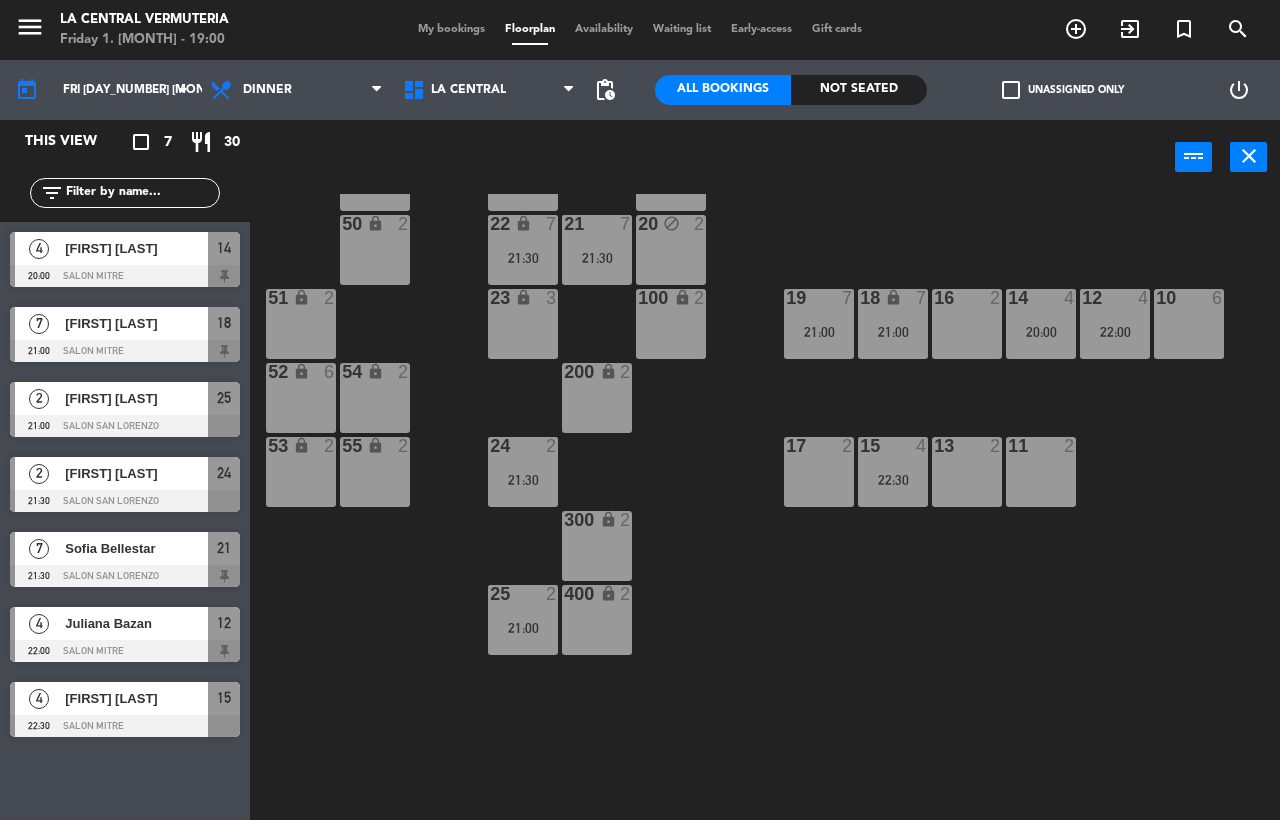 drag, startPoint x: 1096, startPoint y: 350, endPoint x: 1086, endPoint y: 363, distance: 16.40122 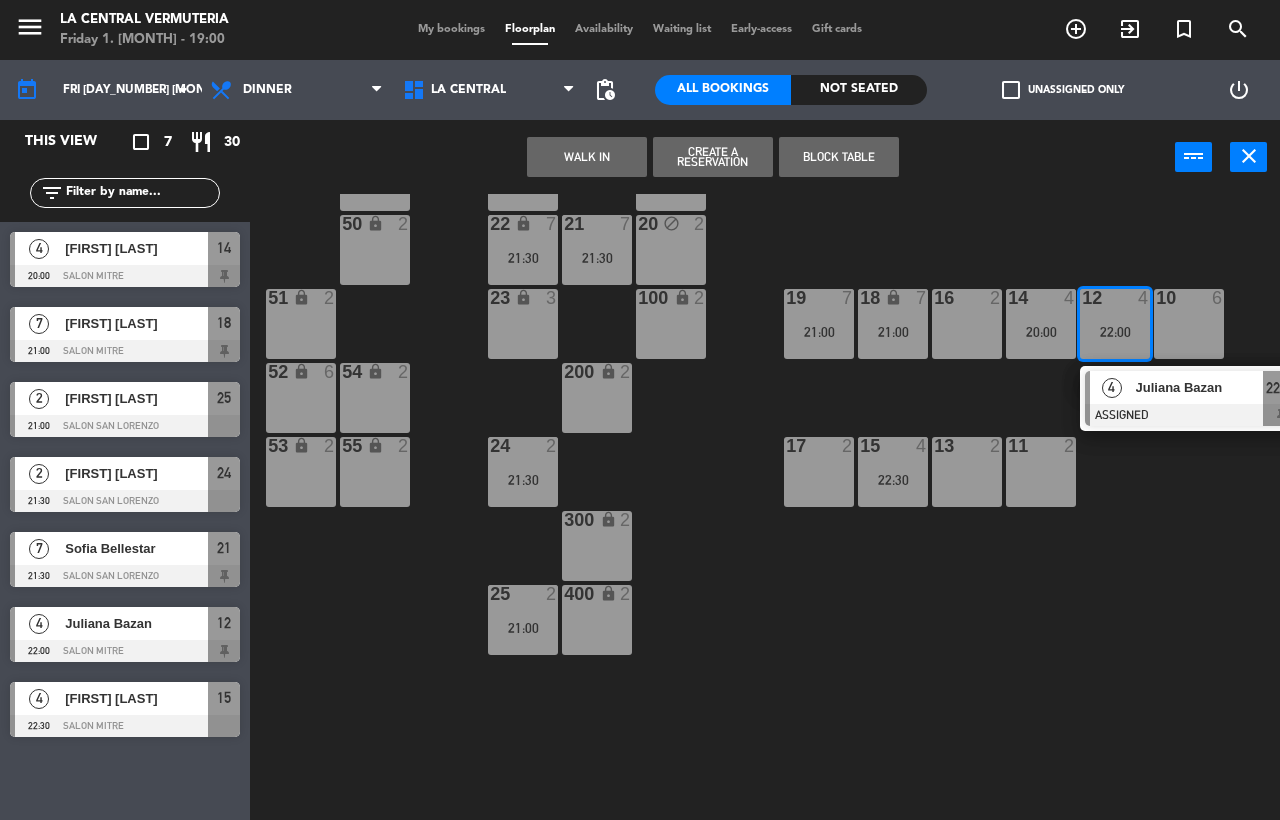 click on "4   [FIRST] [LAST]   ASSIGNED  [TIME]" at bounding box center [1192, 398] 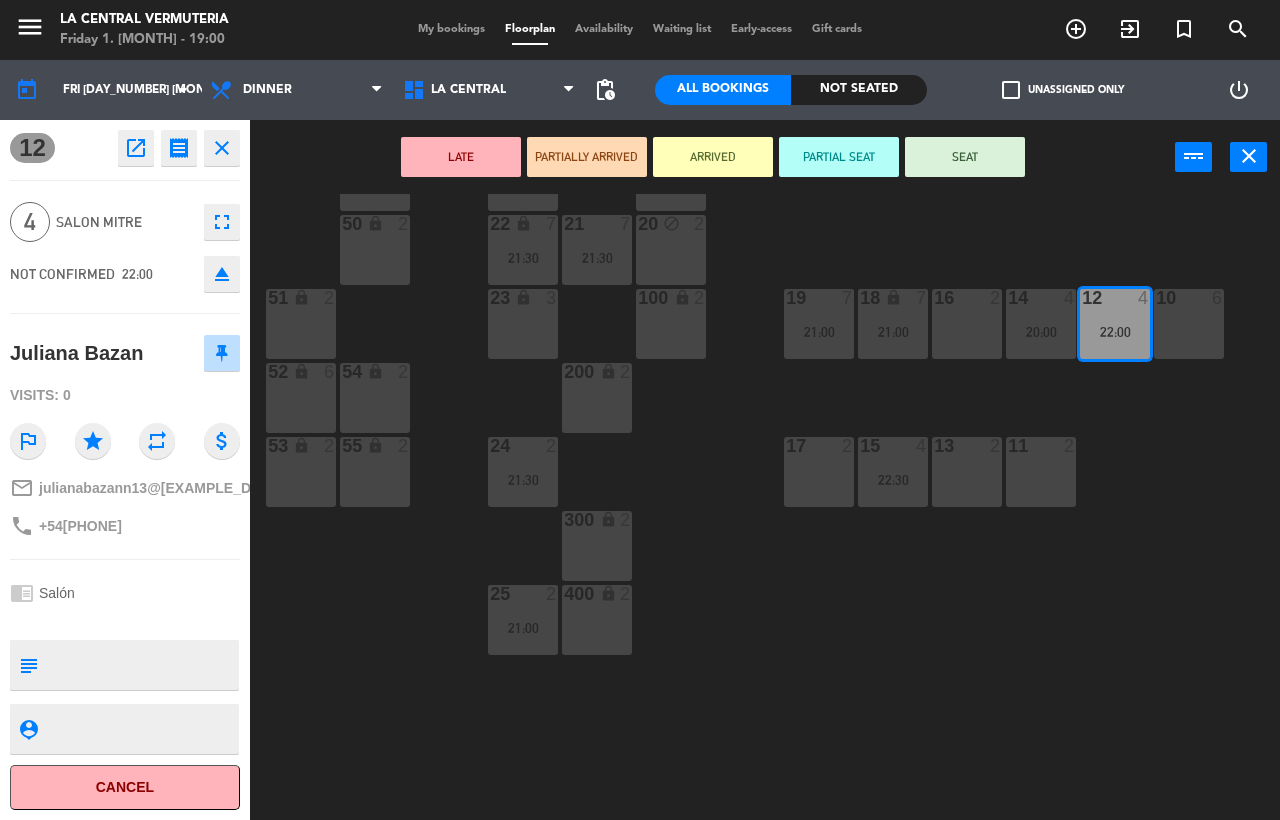 drag, startPoint x: 1063, startPoint y: 393, endPoint x: 1054, endPoint y: 366, distance: 28.460499 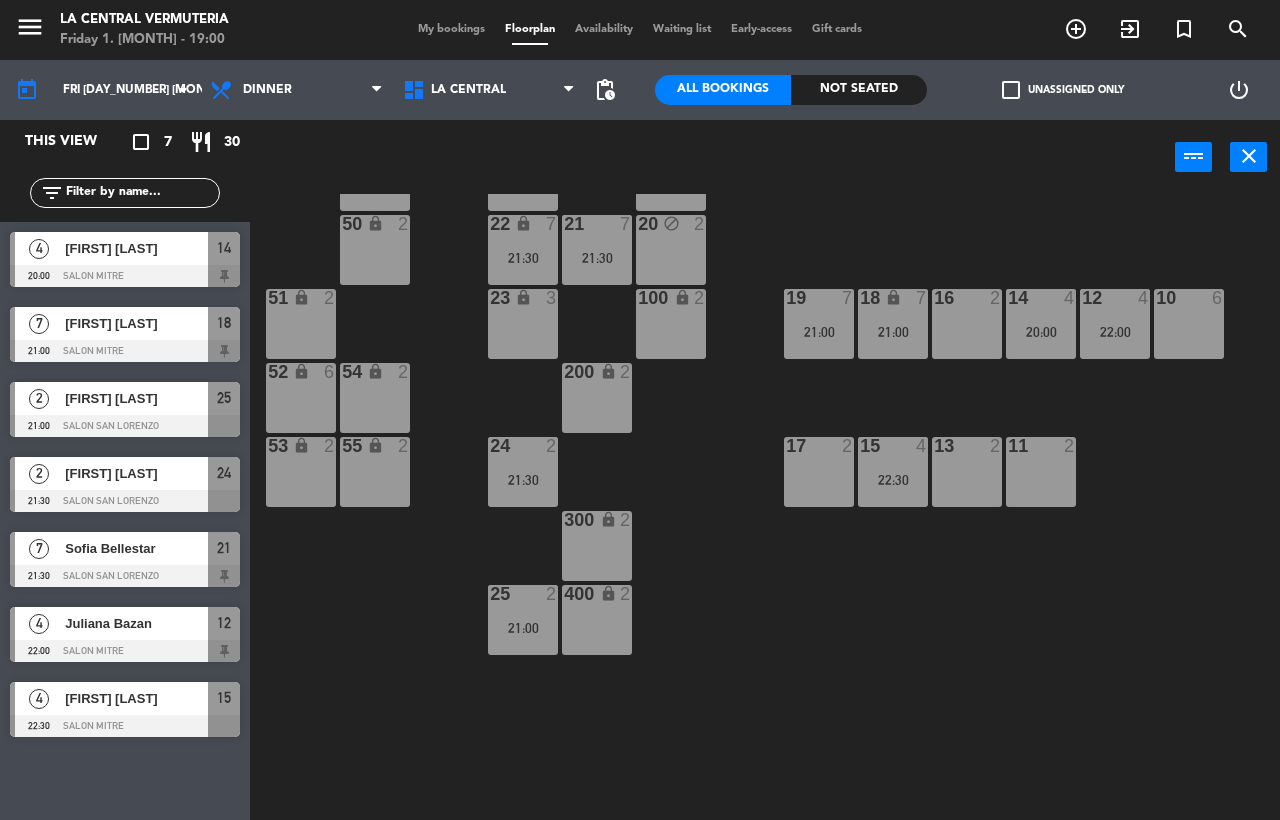 click on "14  4   20:00" at bounding box center [1041, 324] 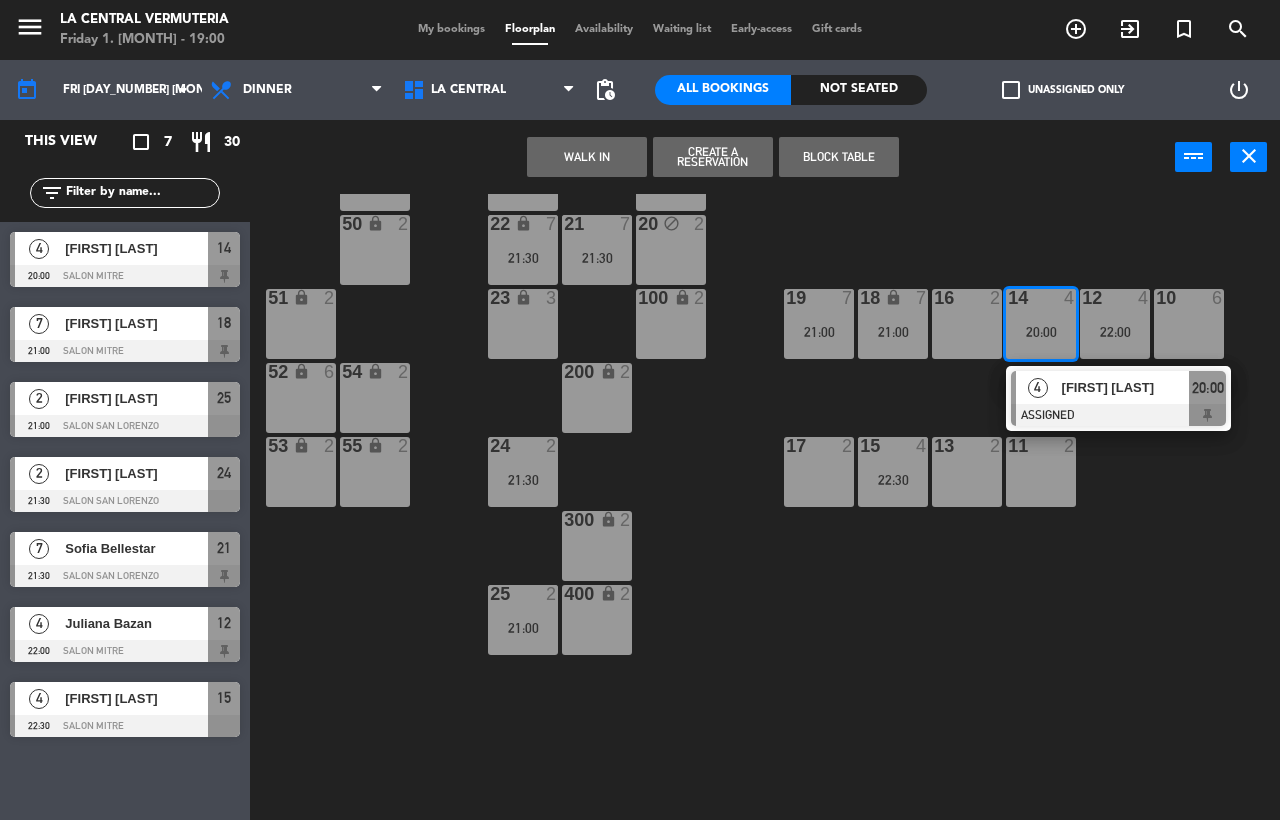 click on "42 lock  6  35 lock  6  34  6  33  6  32  6  31  6  30  6  43  6  41  6  60 lock  2  61 lock  2  62 lock  2  63 lock  2  45 lock  5  44  4  40  4  64 lock  2  50 lock  2  20 block  2  21  7   21:30  22 lock  7   21:30  51 lock  2  23 lock  3  100 lock  2  16  2  14  4   20:00   4   [FIRST] [LAST]   ASSIGNED  20:00 12  4   22:00  10  6  18 lock  7   21:00  19  7   21:00  52 lock  6  54 lock  2  200 lock  2  53 lock  2  55 lock  2  24  2   21:30  17  2  15  4   22:30  13  2  11  2  300 lock  2  400 lock  2  25  2   21:00" 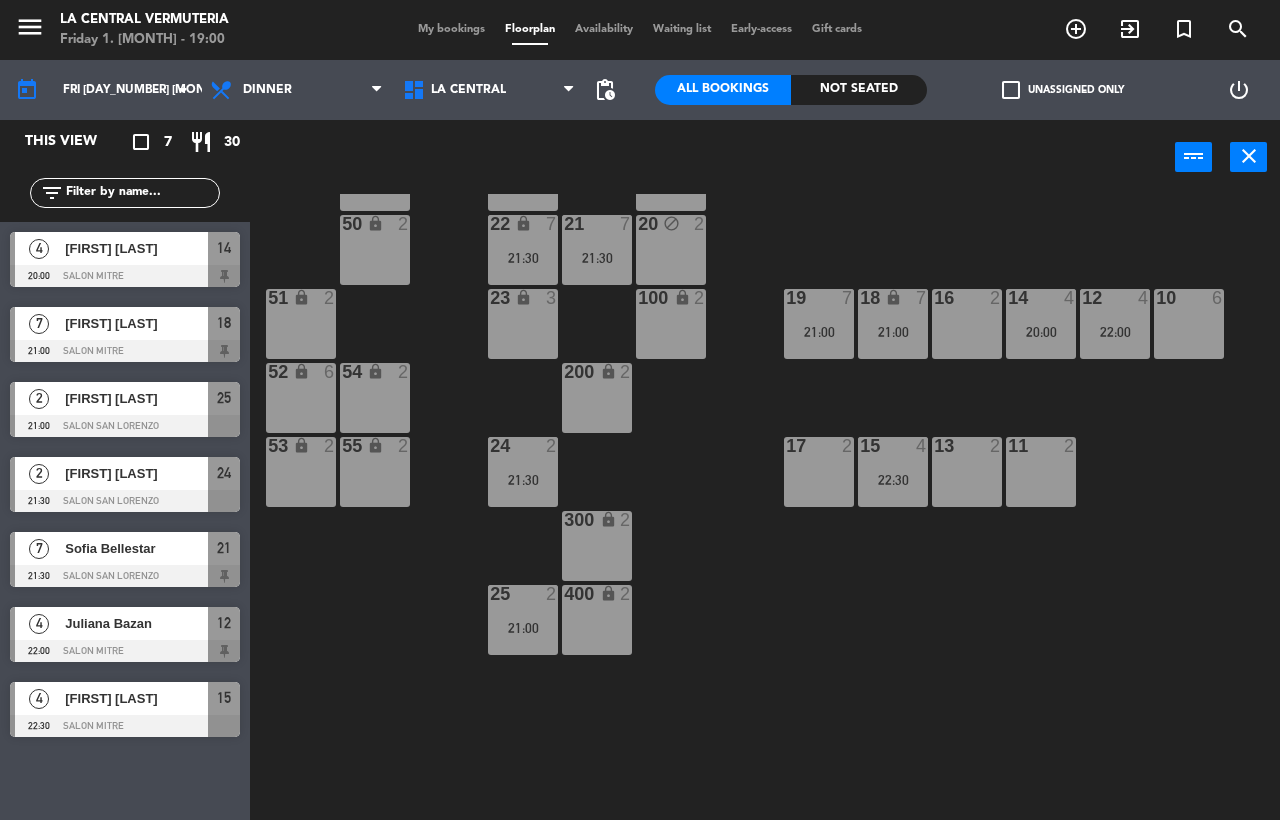 scroll, scrollTop: 195, scrollLeft: 0, axis: vertical 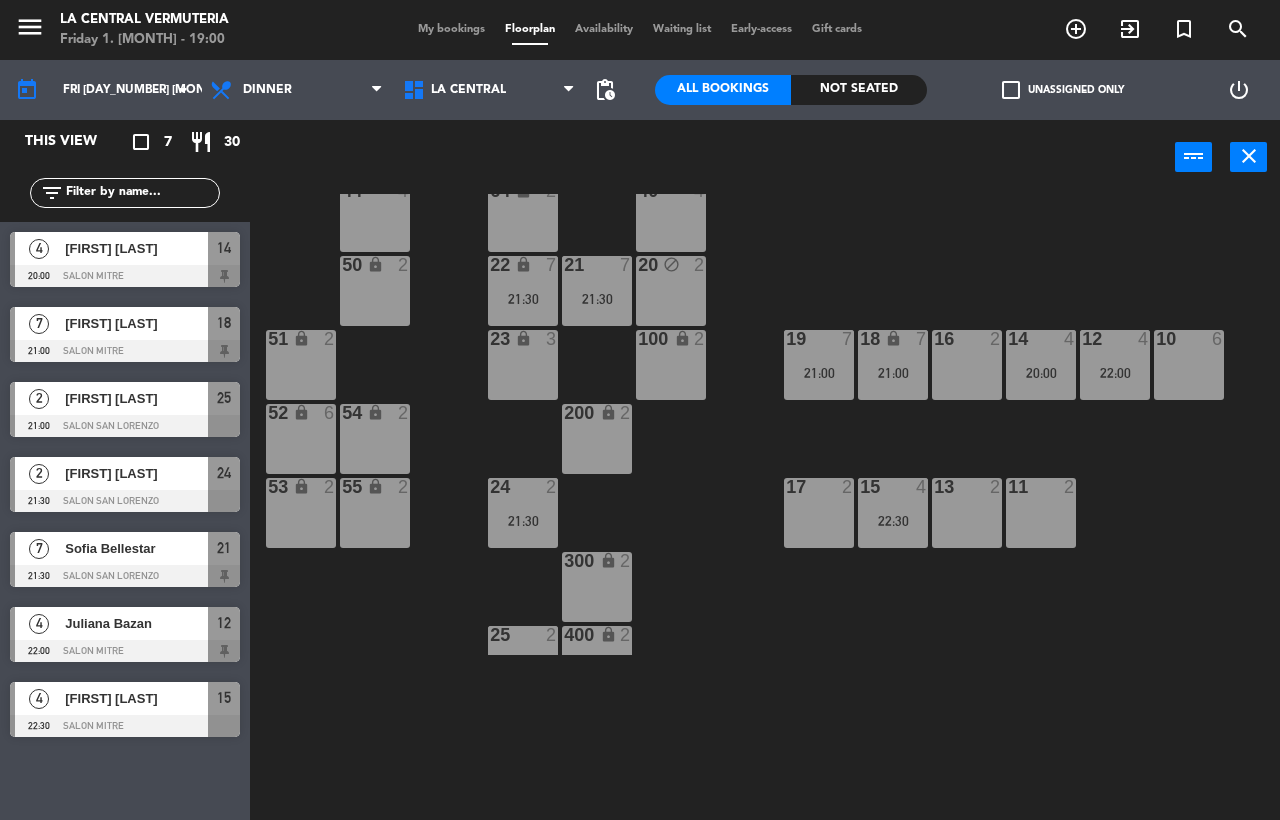 click on "21  7   21:30" at bounding box center (597, 291) 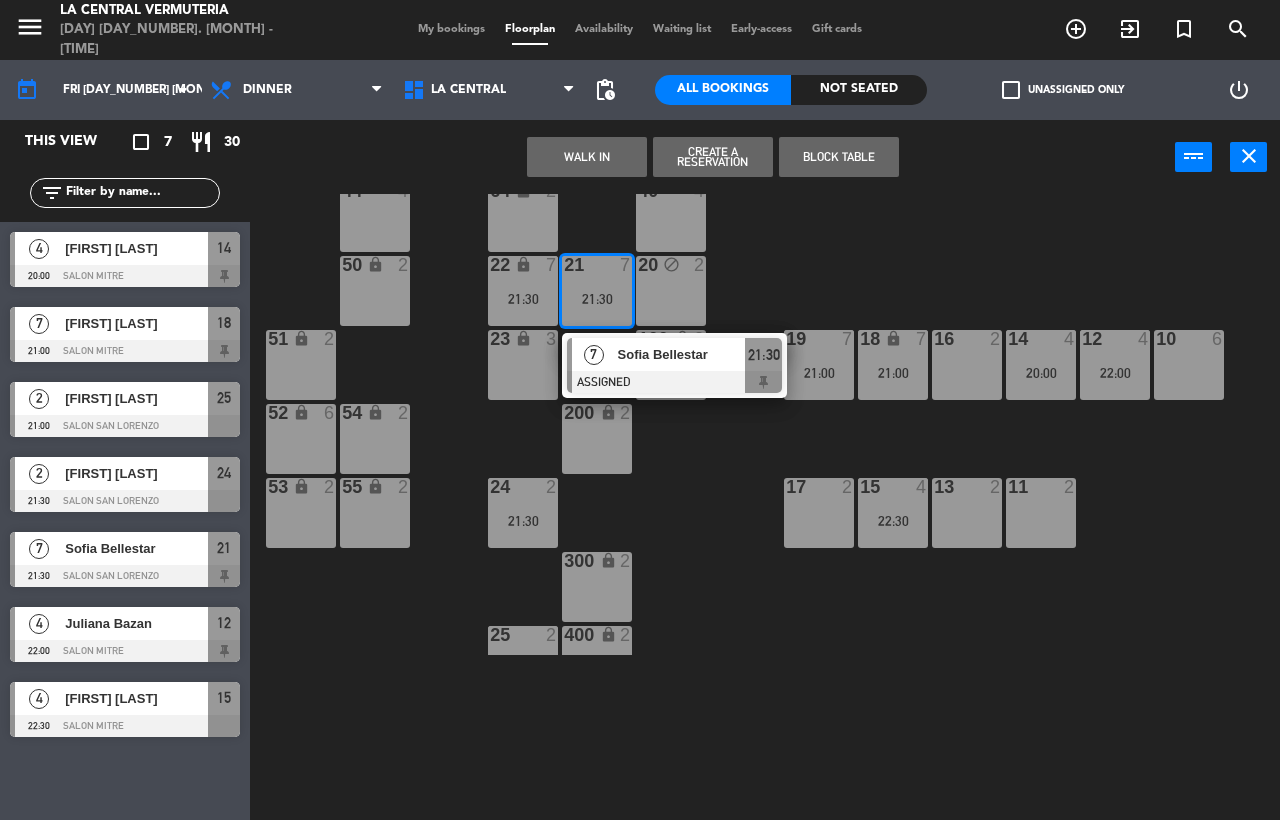 click on "42 lock  6  35 lock  6  34  6  33  6  32  6  31  6  30  6  43  6  41  6  60 lock  2  61 lock  2  62 lock  2  63 lock  2  45 lock  5  44  4  40  4  64 lock  2  50 lock  2  20 block  2  21  7   [TIME]   7   [FIRST] [LAST]   ASSIGNED  [TIME] 22 lock  7   [TIME]  51 lock  2  23 lock  3  100 lock  2  16  2  14  4   [TIME]  12  4   [TIME]  10  6  18 lock  7   [TIME]  19  7   [TIME]  52 lock  6  54 lock  2  200 lock  2  53 lock  2  55 lock  2  24  2   [TIME]  17  2  15  4   [TIME]  13  2  11  2  300 lock  2  400 lock  2  25  2   [TIME]" 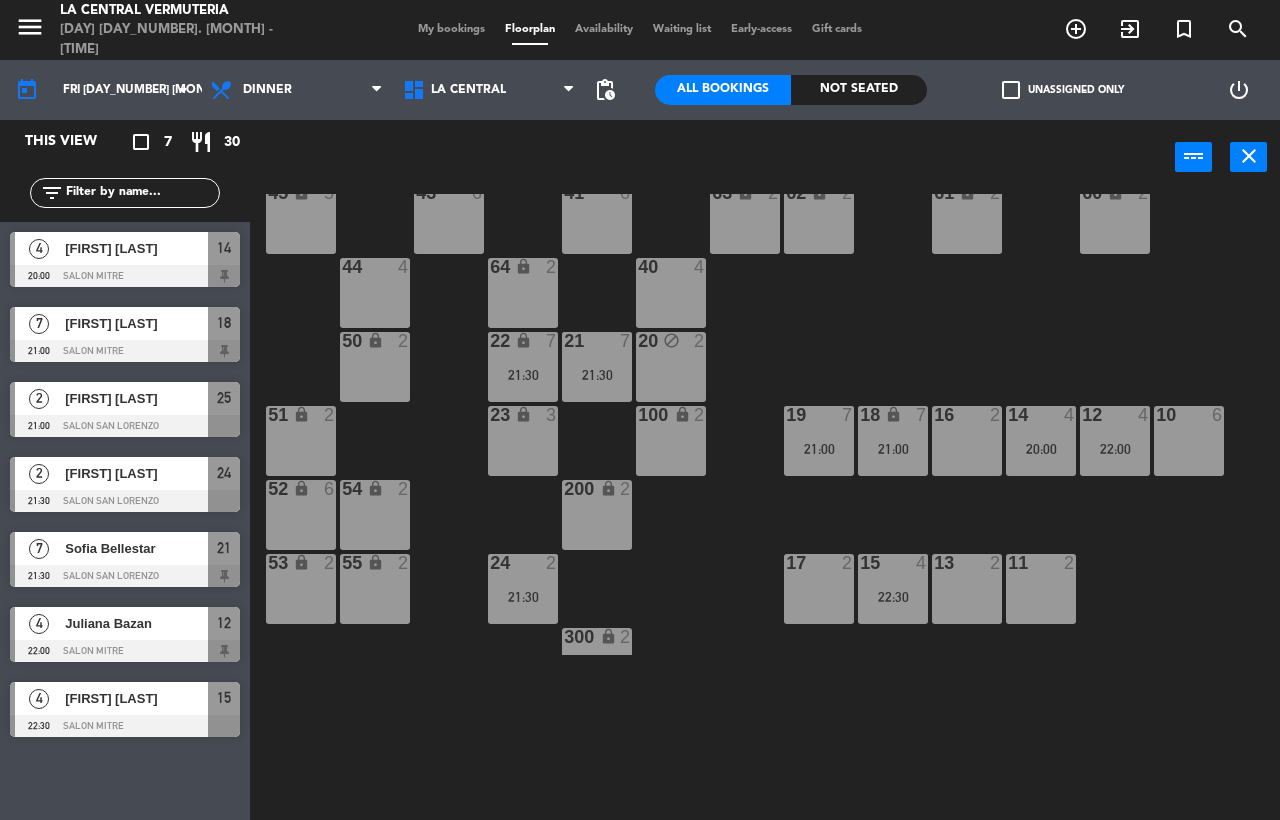 scroll, scrollTop: 71, scrollLeft: 0, axis: vertical 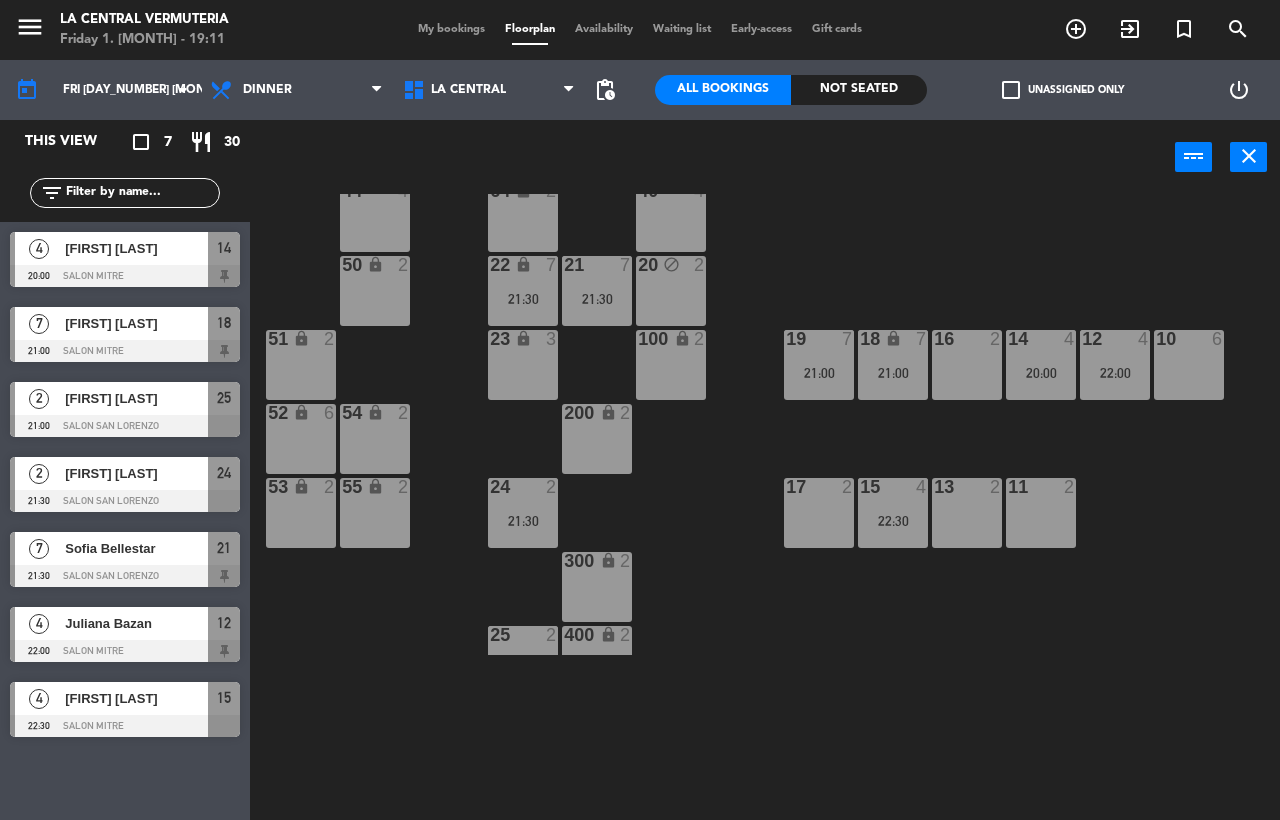click on "42 lock  6  35 lock  6  34  6  33  6  32  6  31  6  30  6  43  6  41  6  60 lock  2  61 lock  2  62 lock  2  63 lock  2  45 lock  5  44  4  40  4  64 lock  2  50 lock  2  20 block  2  21  7   21:30  22 lock  7   21:30  51 lock  2  23 lock  3  100 lock  2  16  2  14  4   20:00  12  4   22:00  10  6  18 lock  7   21:00  19  7   21:00  52 lock  6  54 lock  2  200 lock  2  53 lock  2  55 lock  2  24  2   21:30  17  2  15  4   22:30  13  2  11  2  300 lock  2  400 lock  2  25  2   21:00" 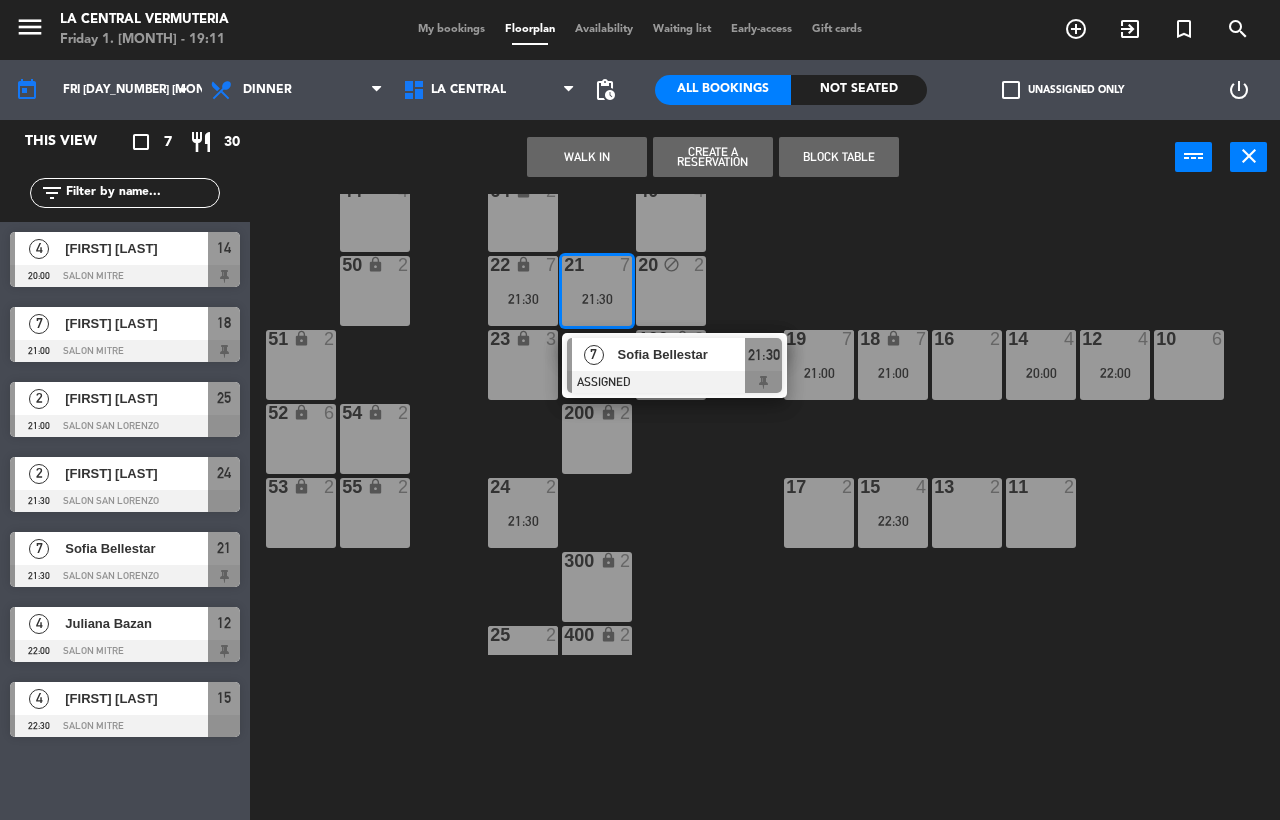 click on "42 lock  6  35 lock  6  34  6  33  6  32  6  31  6  30  6  43  6  41  6  60 lock  2  61 lock  2  62 lock  2  63 lock  2  45 lock  5  44  4  40  4  64 lock  2  50 lock  2  20 block  2  21  7   [TIME]   7   [FIRST] [LAST]   ASSIGNED  [TIME] 22 lock  7   [TIME]  51 lock  2  23 lock  3  100 lock  2  16  2  14  4   [TIME]  12  4   [TIME]  10  6  18 lock  7   [TIME]  19  7   [TIME]  52 lock  6  54 lock  2  200 lock  2  53 lock  2  55 lock  2  24  2   [TIME]  17  2  15  4   [TIME]  13  2  11  2  300 lock  2  400 lock  2  25  2   [TIME]" 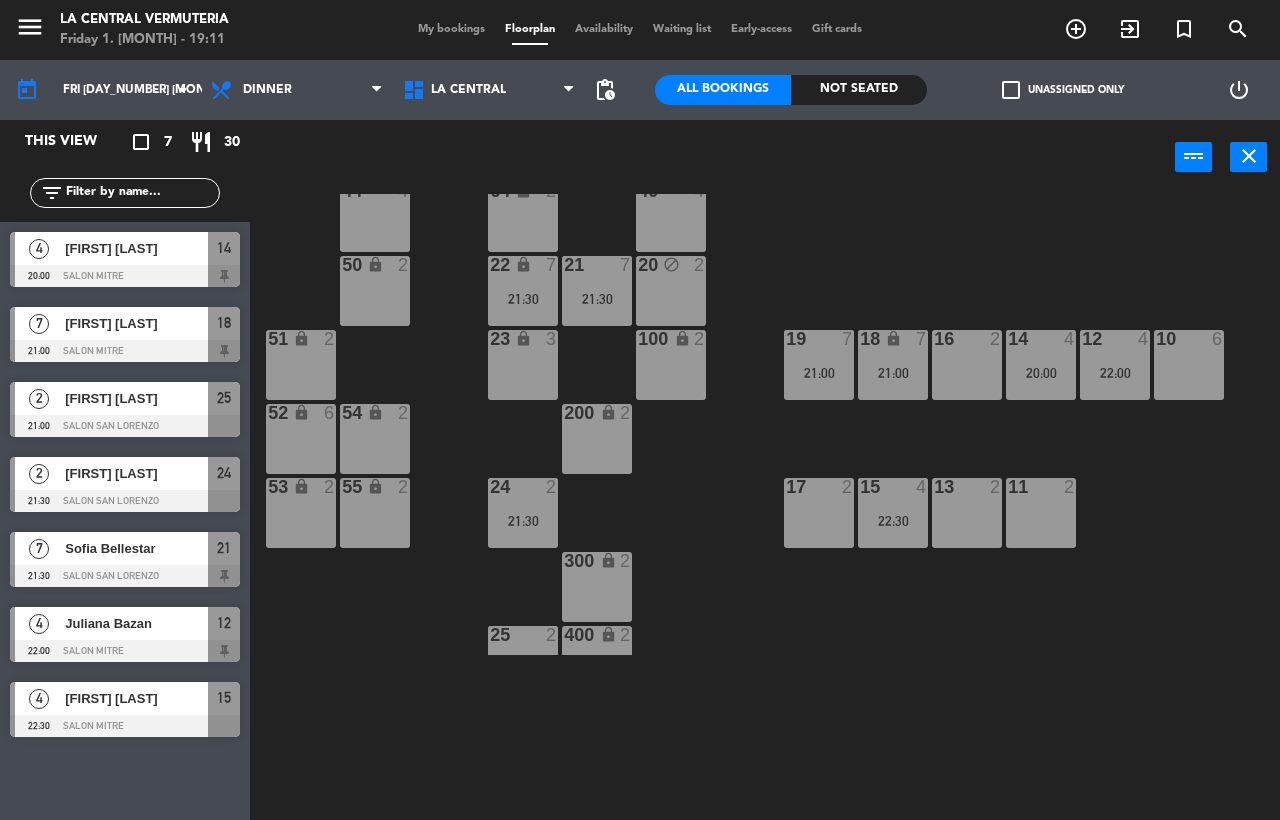 click on "4" at bounding box center (1070, 339) 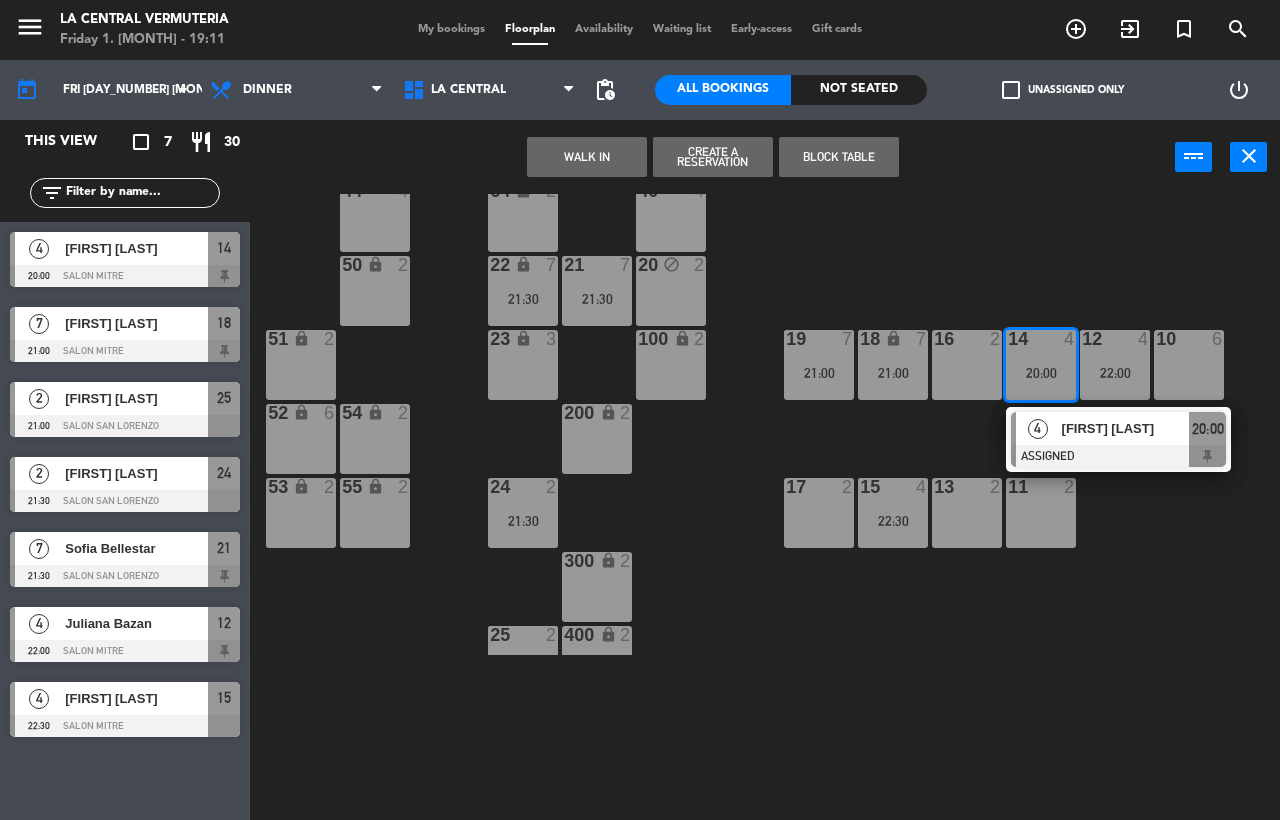 click on "42 lock  6  35 lock  6  34  6  33  6  32  6  31  6  30  6  43  6  41  6  60 lock  2  61 lock  2  62 lock  2  63 lock  2  45 lock  5  44  4  40  4  64 lock  2  50 lock  2  20 block  2  21  7   21:30  22 lock  7   21:30  51 lock  2  23 lock  3  100 lock  2  16  2  14  4   20:00   4   [FIRST] [LAST]   ASSIGNED  20:00 12  4   22:00  10  6  18 lock  7   21:00  19  7   21:00  52 lock  6  54 lock  2  200 lock  2  53 lock  2  55 lock  2  24  2   21:30  17  2  15  4   22:30  13  2  11  2  300 lock  2  400 lock  2  25  2   21:00" 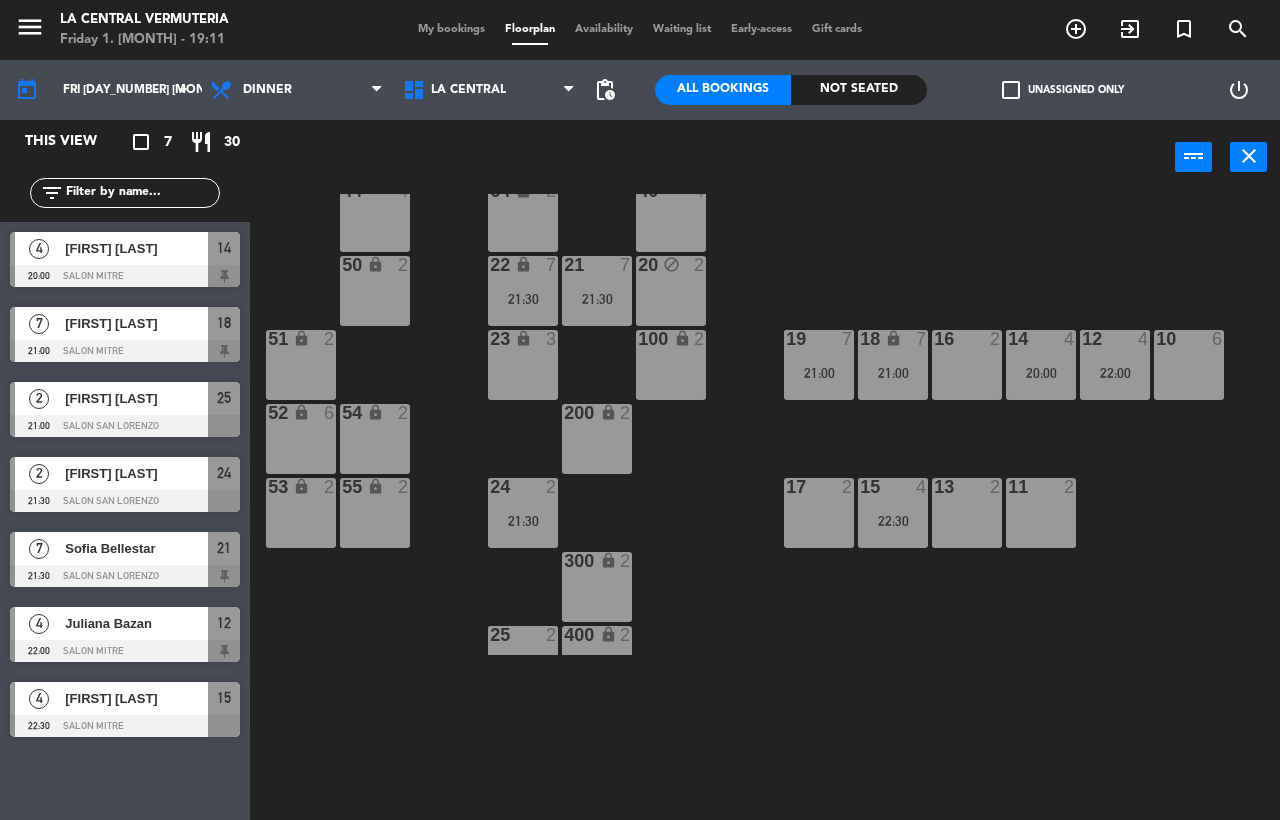 click on "22:00" at bounding box center (1115, 373) 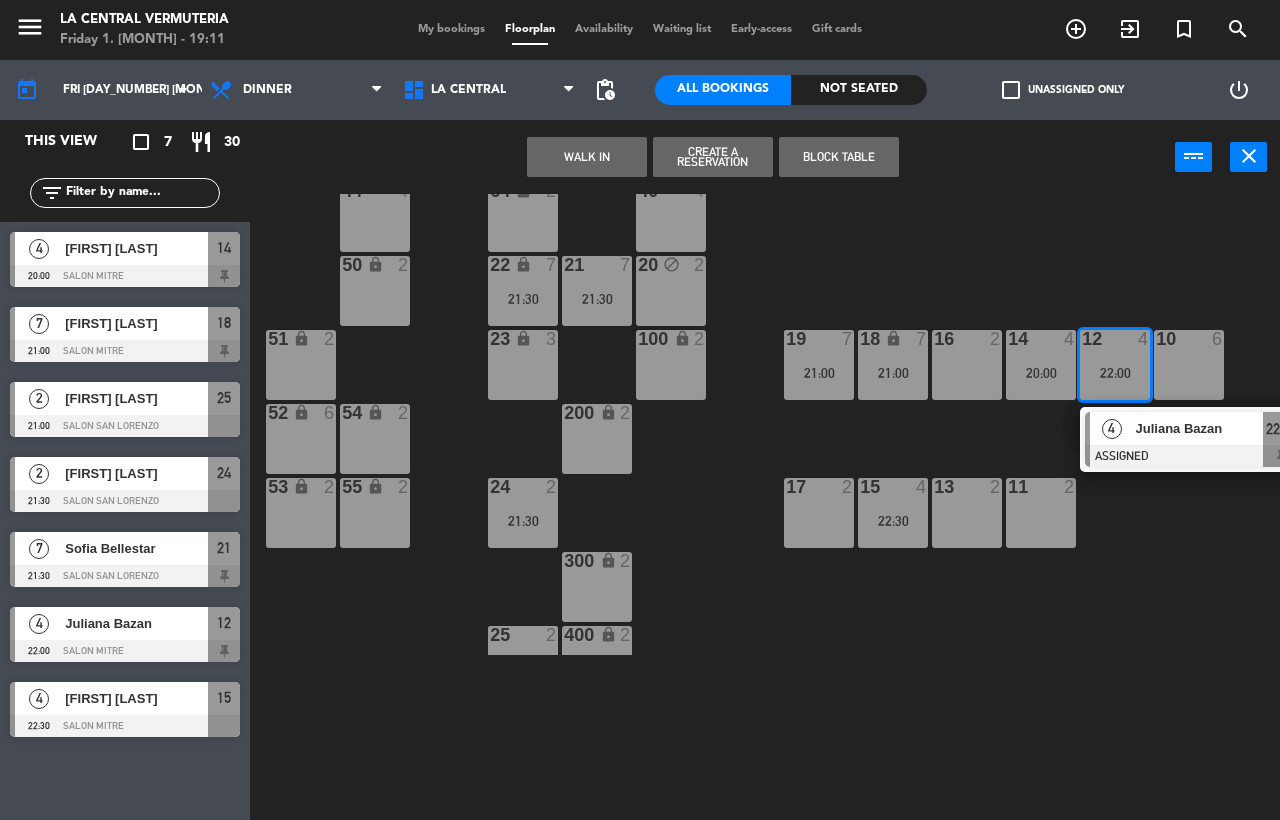 click on "17  2" at bounding box center [819, 513] 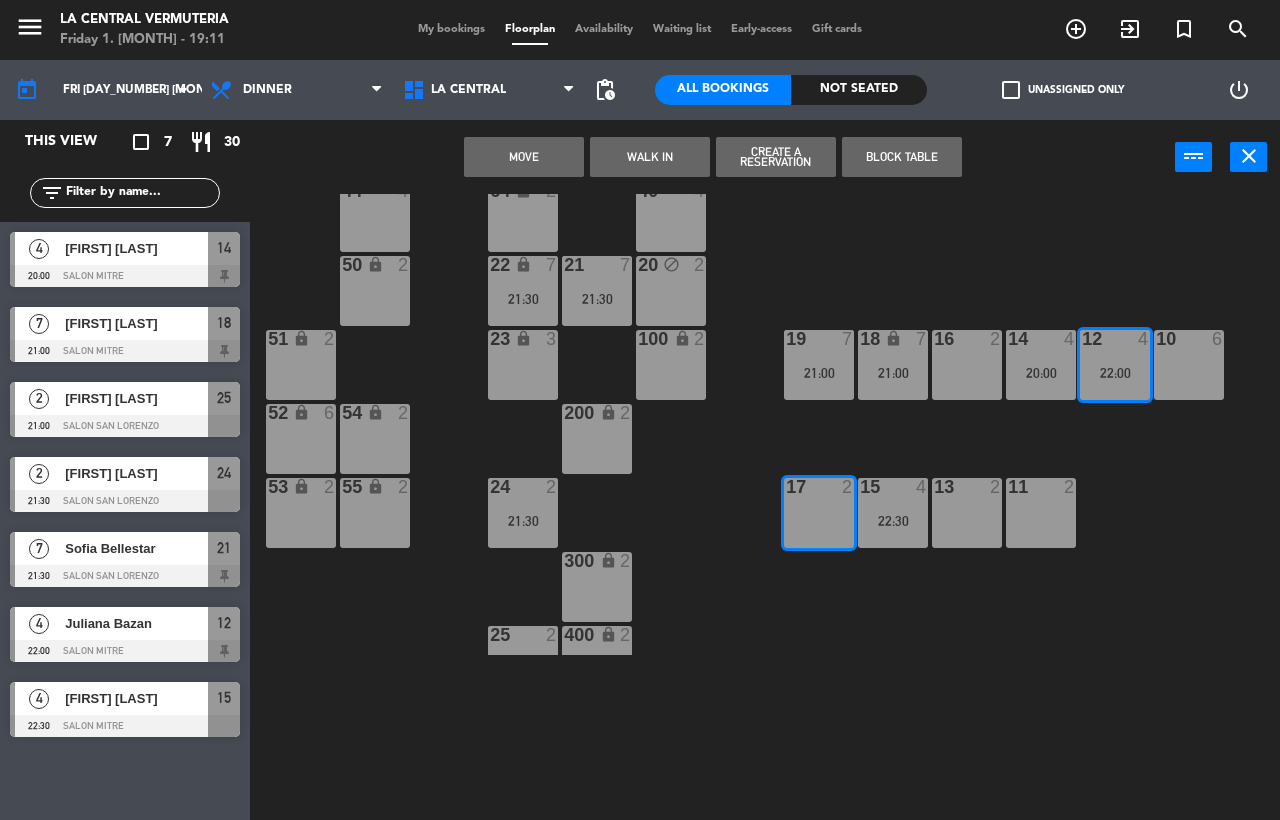 drag, startPoint x: 509, startPoint y: 155, endPoint x: 323, endPoint y: 33, distance: 222.44101 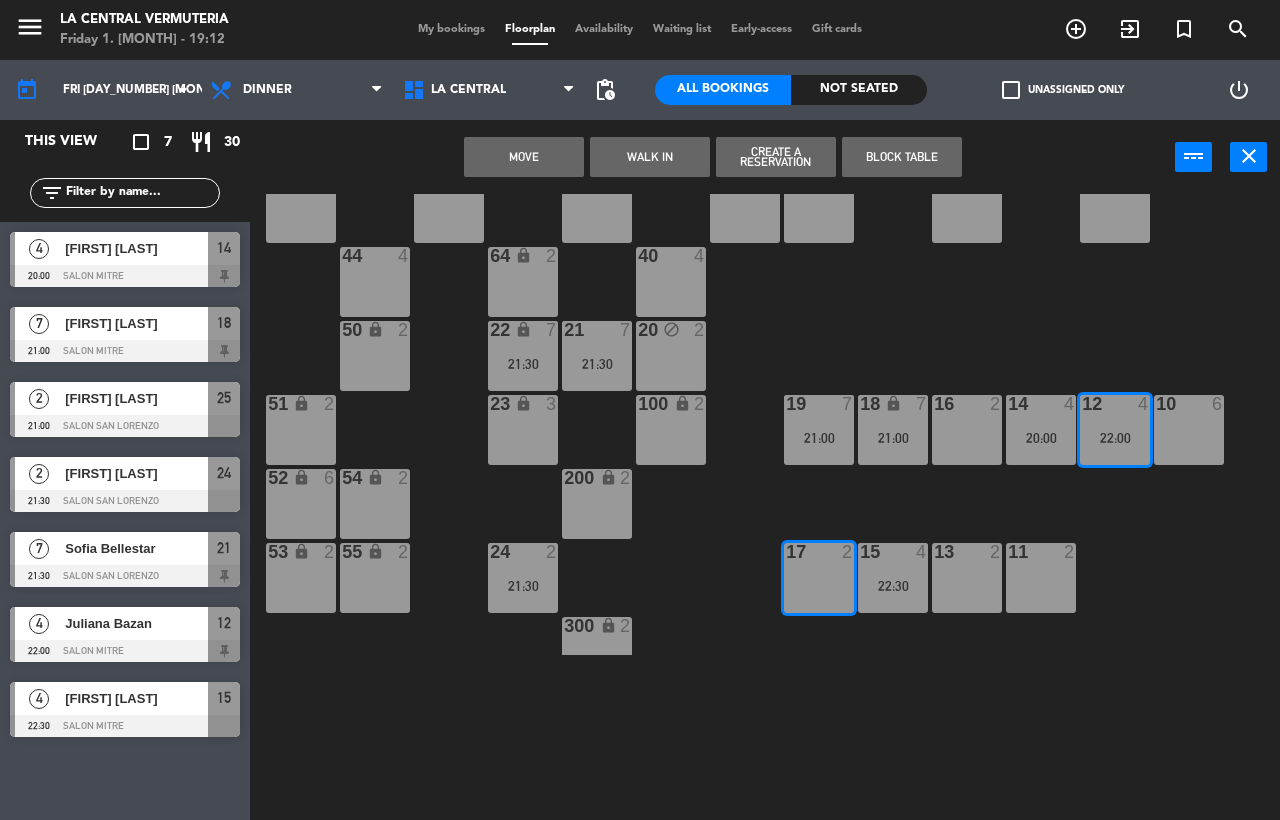 scroll, scrollTop: 154, scrollLeft: 0, axis: vertical 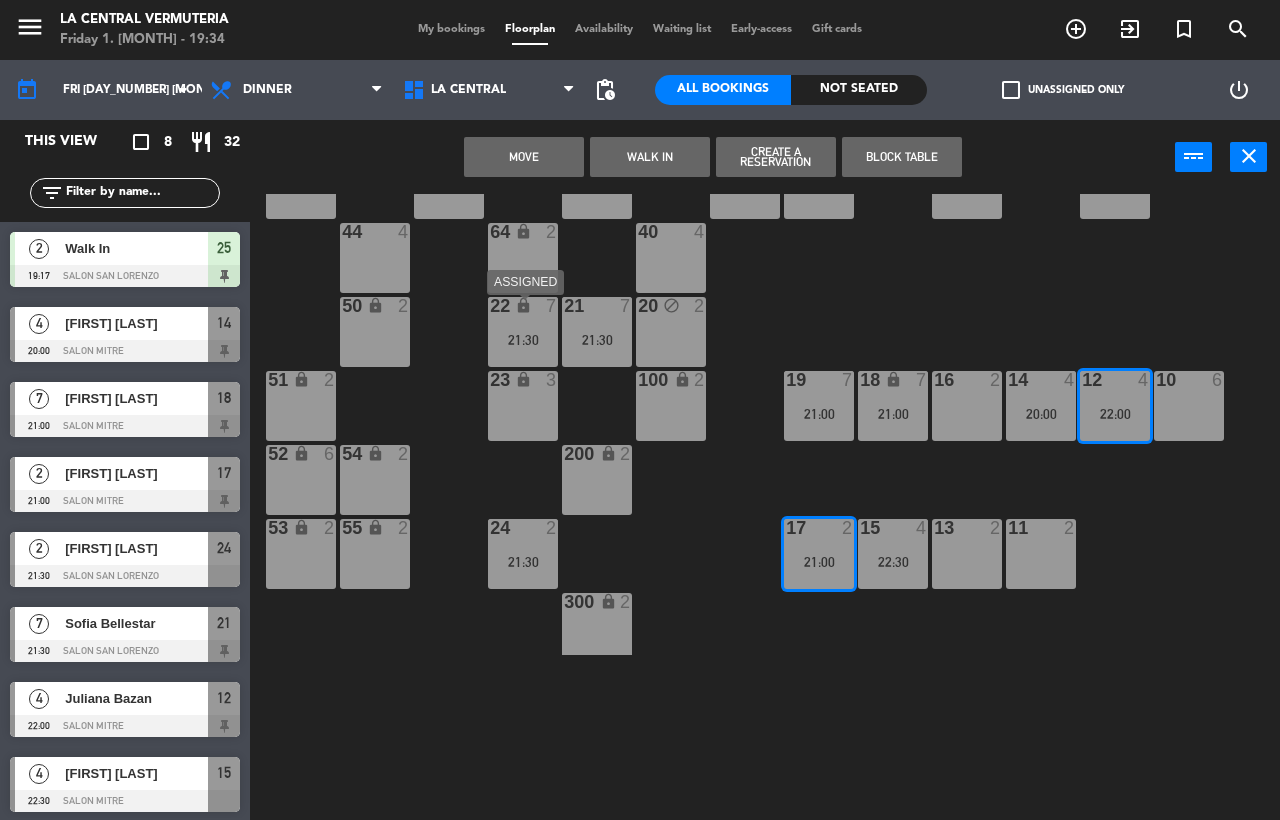 click on "21:30" at bounding box center [523, 340] 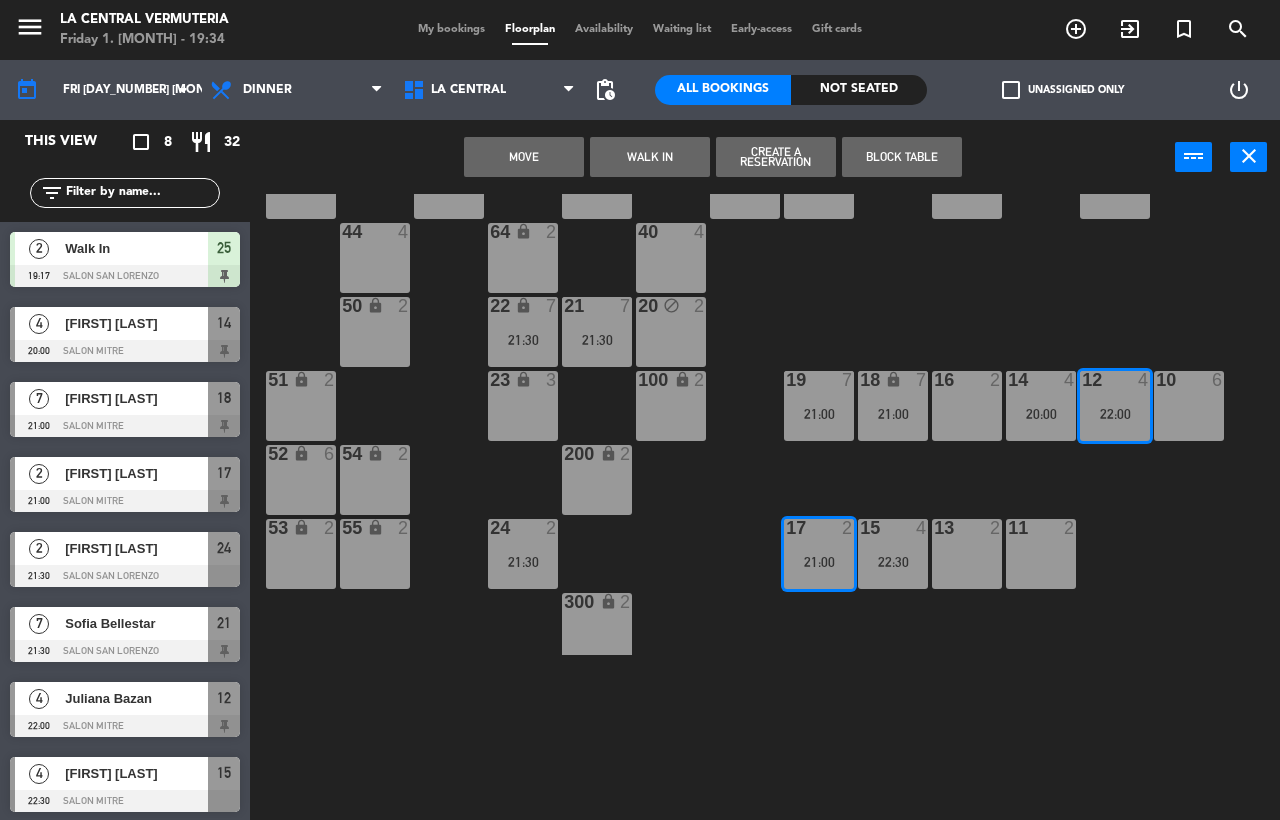 click on "42 lock  6  35 lock  6  34  6  33  6  32  6  31  6  30  6  43  6  41  6  60 lock  2  61 lock  2  62 lock  2  63 lock  2  45 lock  5  44  4  40  4  64 lock  2  50 lock  2  20 block  2  21  7   [TIME]  22 lock  7   [TIME]  51 lock  2  23 lock  3  100 lock  2  16  2  14  4   [TIME]  12  4   [TIME]  10  6  18 lock  7   [TIME]  19  7   [TIME]  52 lock  6  54 lock  2  200 lock  2  53 lock  2  55 lock  2  24  2   [TIME]  17  2   [TIME]  15  4   [TIME]  13  2  11  2  300 lock  2  400 lock  2  25  2   [TIME]" 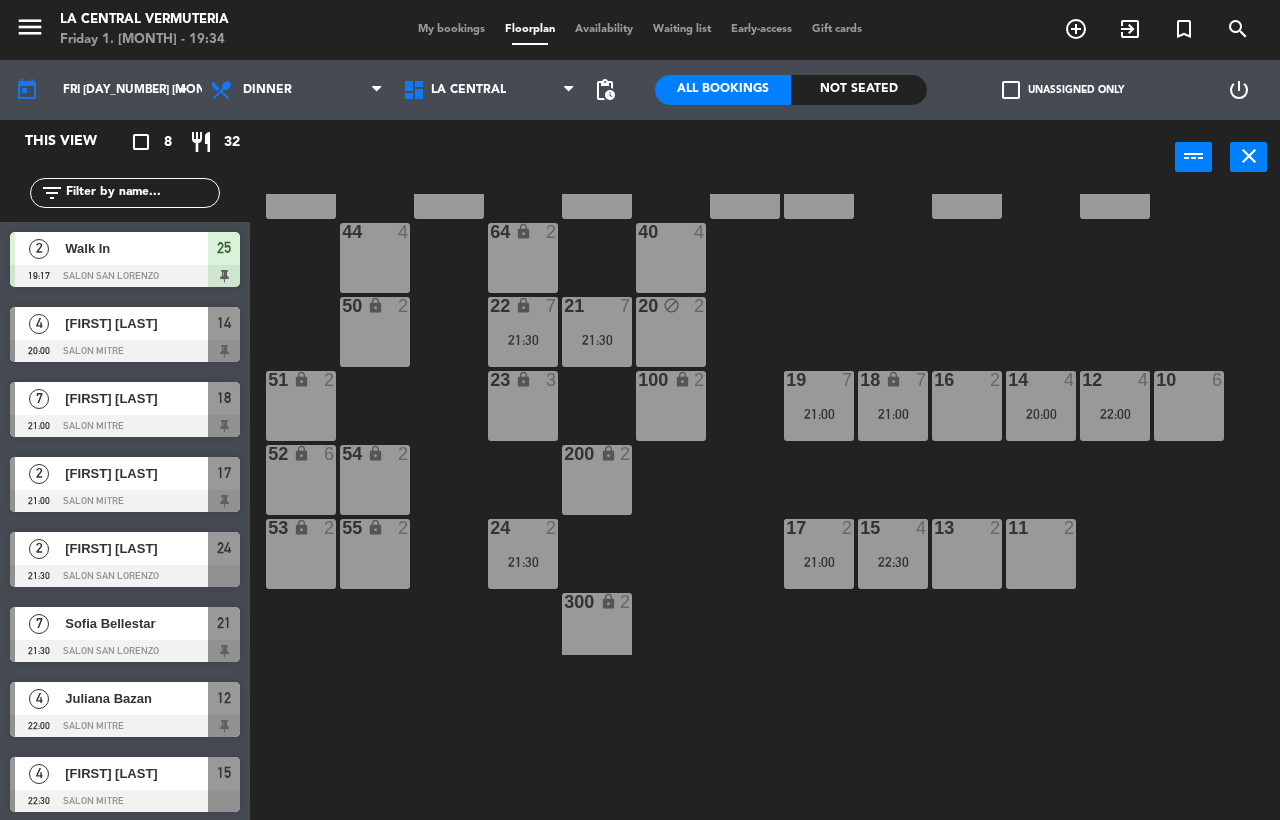 scroll, scrollTop: 4, scrollLeft: 0, axis: vertical 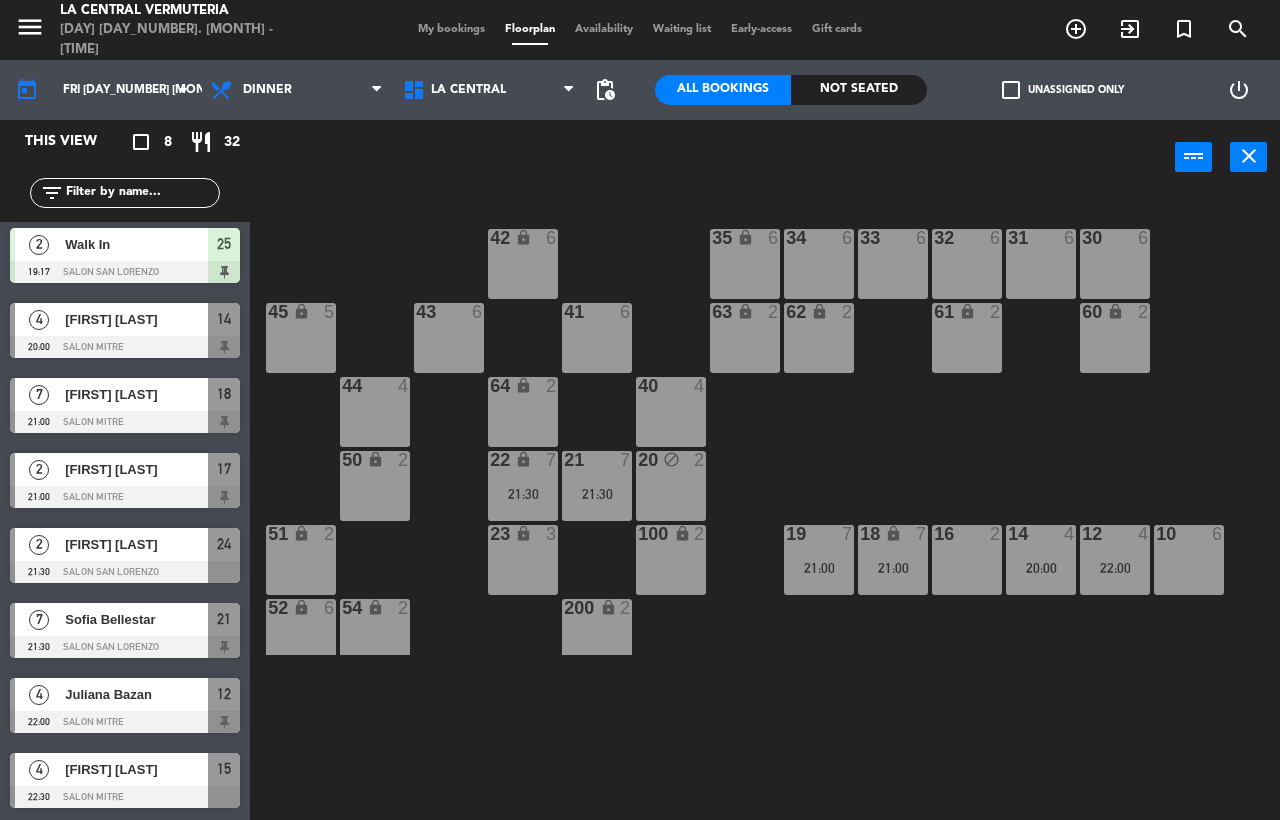 click on "power_input close 42 lock  6  35 lock  6  34  6  33  6  32  6  31  6  30  6  43  6  41  6  60 lock  2  61 lock  2  62 lock  2  63 lock  2  45 lock  5  44  4  40  4  64 lock  2  50 lock  2  20 block  2  21  7   [TIME]  22 lock  7   [TIME]  51 lock  2  23 lock  3  100 lock  2  16  2  14  4   [TIME]  12  4   [TIME]  10  6  18 lock  7   [TIME]  19  7   [TIME]  52 lock  6  54 lock  2  200 lock  2  53 lock  2  55 lock  2  24  2   [TIME]  17  2   [TIME]  15  4   [TIME]  13  2  11  2  300 lock  2  400 lock  2  25  2   [TIME]" 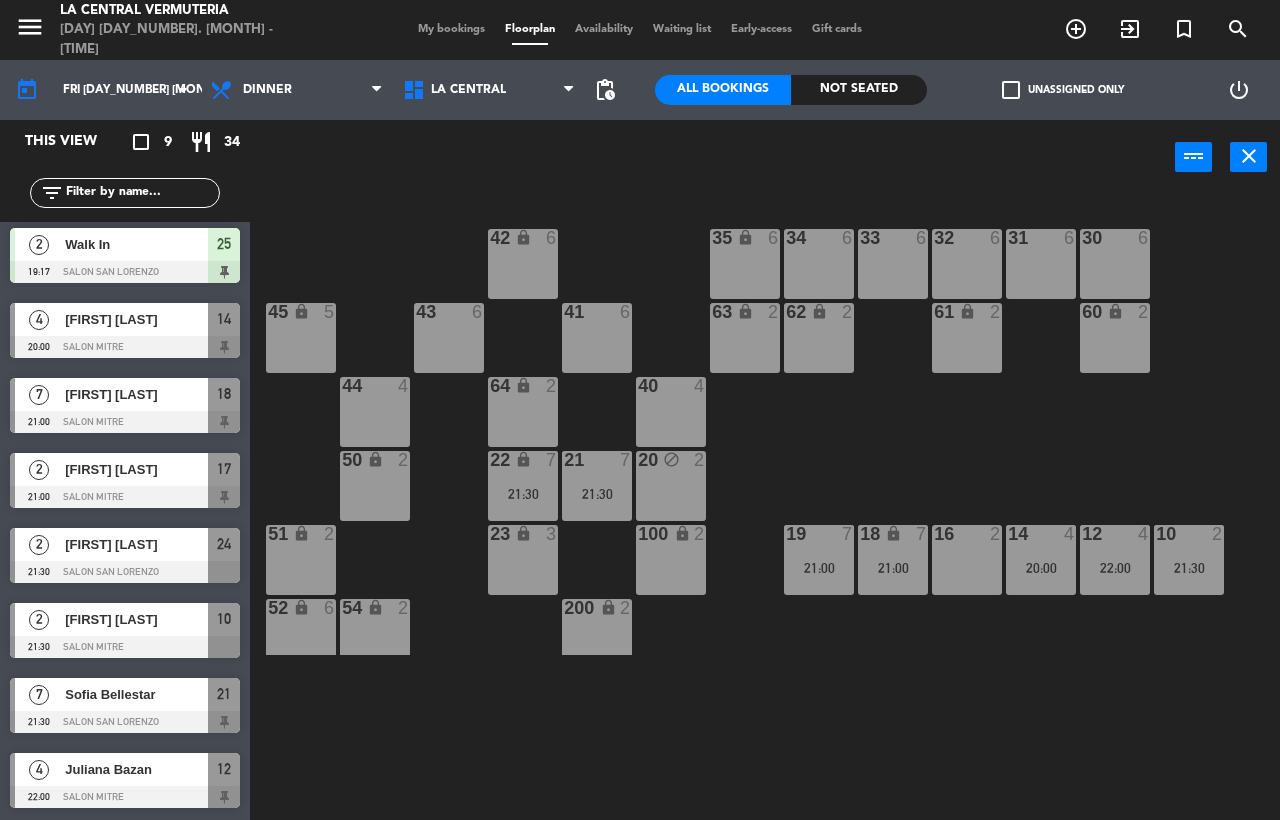 scroll, scrollTop: 165, scrollLeft: 0, axis: vertical 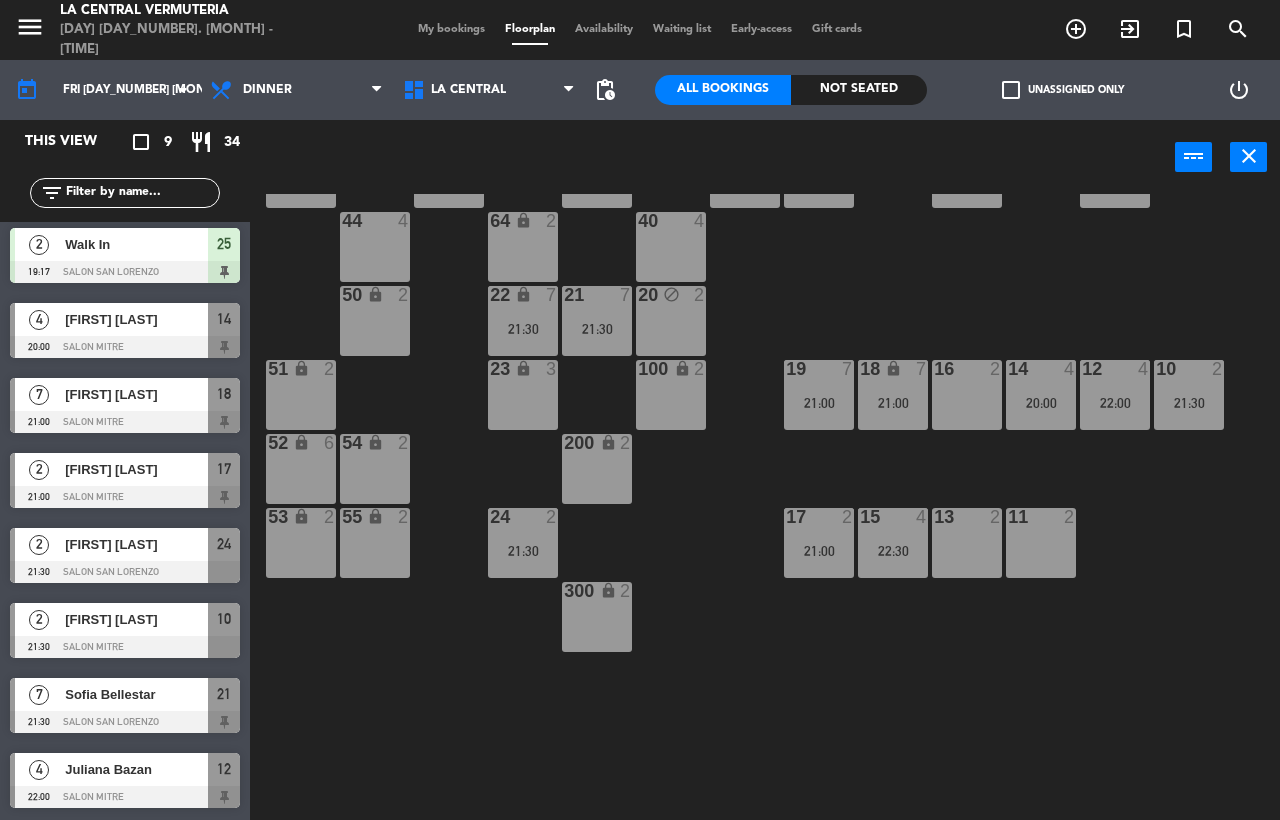 click on "42 lock  6  35 lock  6  34  6  33  6  32  6  31  6  30  6  43  6  41  6  60 lock  2  61 lock  2  62 lock  2  63 lock  2  45 lock  5  44  4  40  4  64 lock  2  50 lock  2  20 block  2  21  7   21:30  22 lock  7   21:30  51 lock  2  23 lock  3  100 lock  2  16  2  14  4   20:00  12  4   22:00  10  2   21:30  18 lock  7   21:00  19  7   21:00  52 lock  6  54 lock  2  200 lock  2  53 lock  2  55 lock  2  24  2   21:30  17  2   21:00  15  4   22:30  13  2  11  2  300 lock  2  400 lock  2  25  2   19:17" 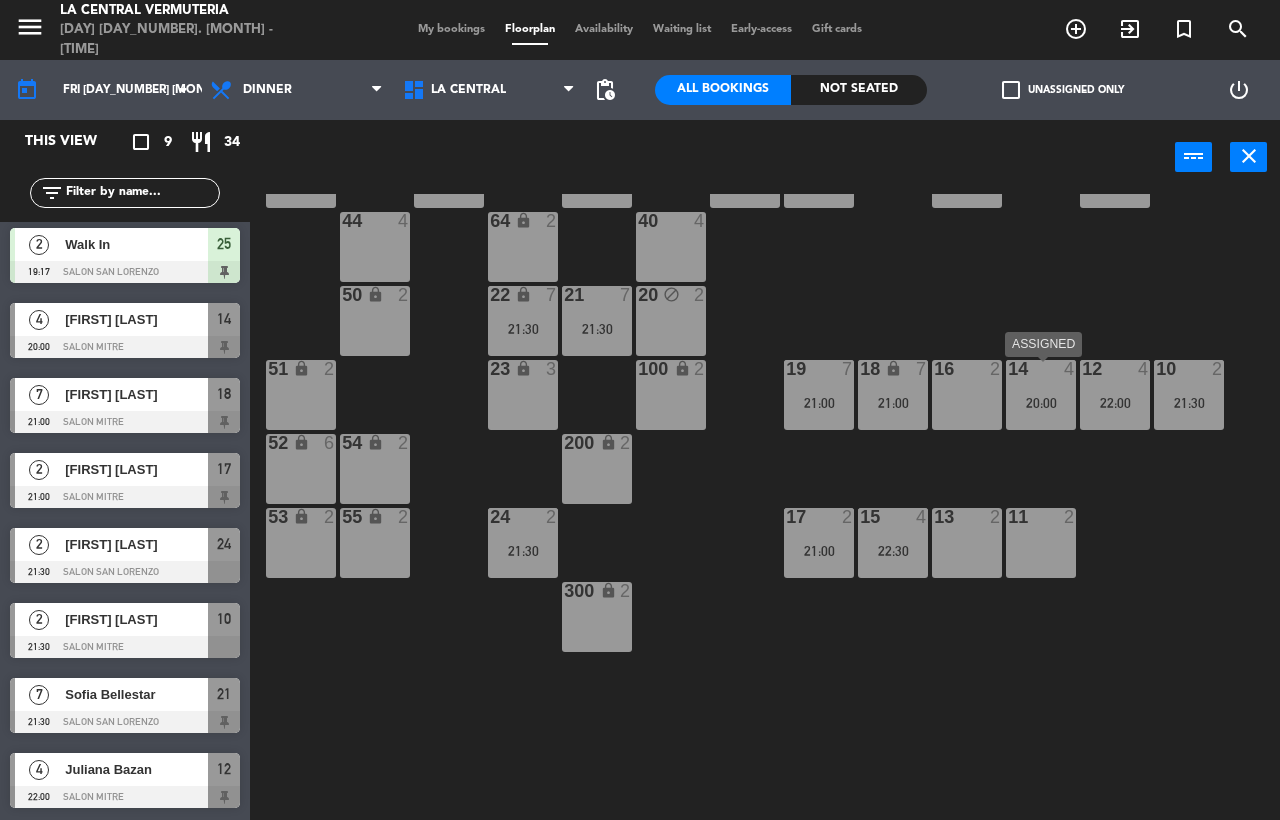 click on "20:00" at bounding box center [1041, 403] 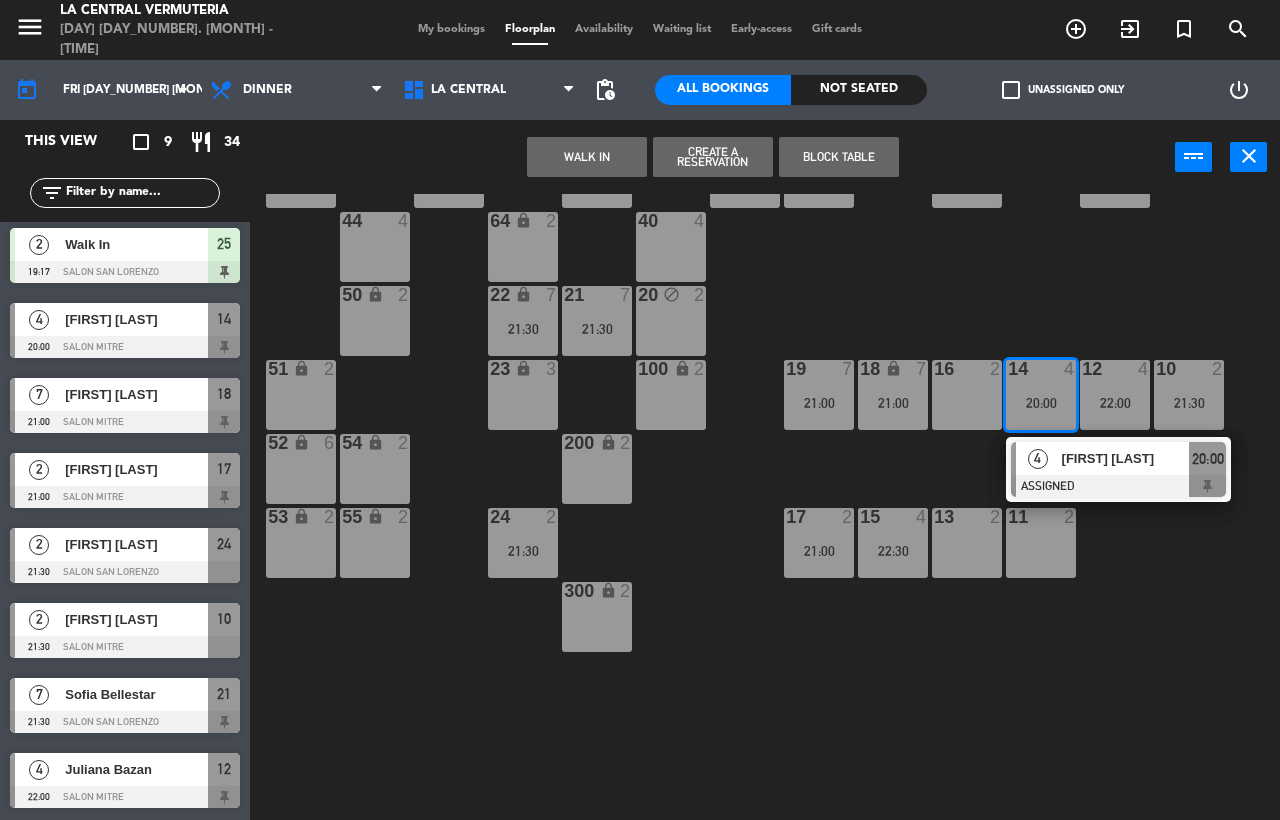 drag, startPoint x: 1073, startPoint y: 506, endPoint x: 1079, endPoint y: 470, distance: 36.496574 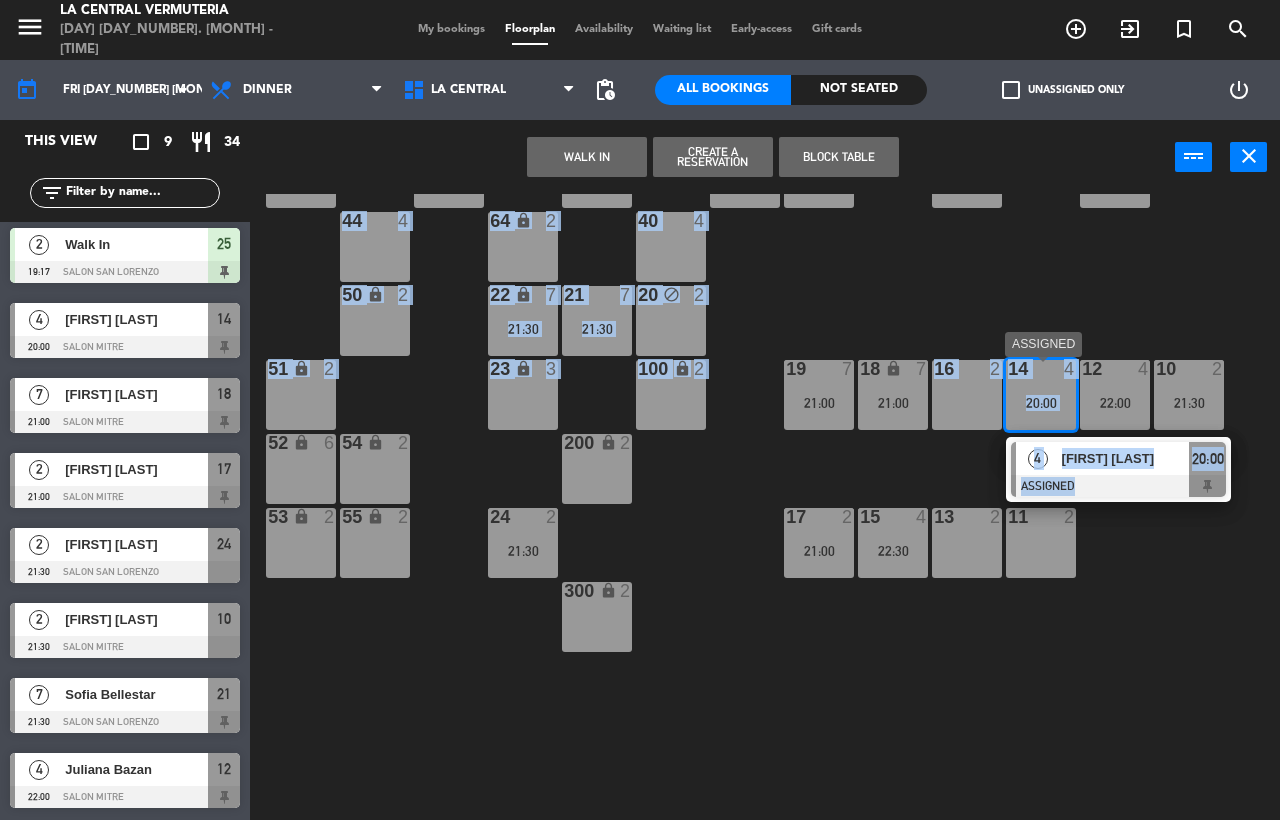 click on "[FIRST] [LAST]" at bounding box center [1126, 458] 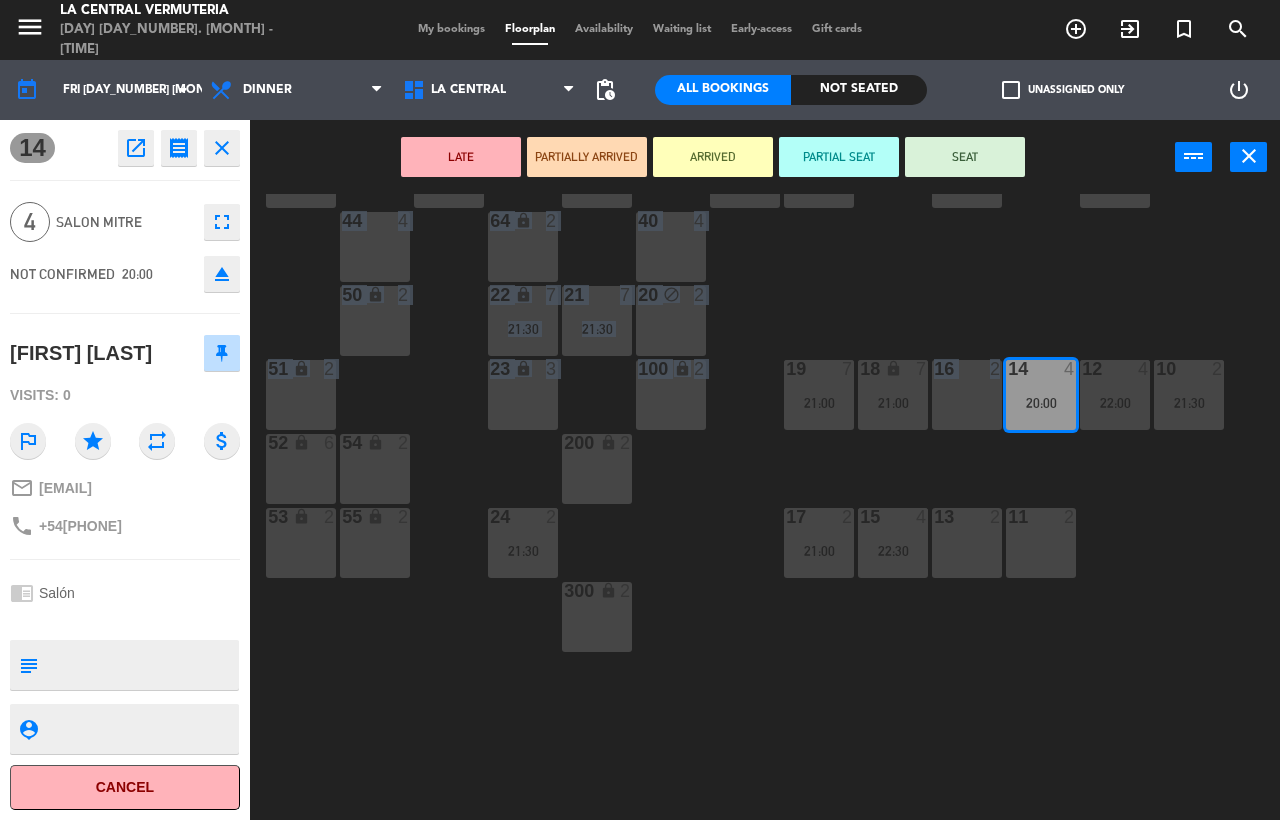 click on "SEAT" at bounding box center (965, 157) 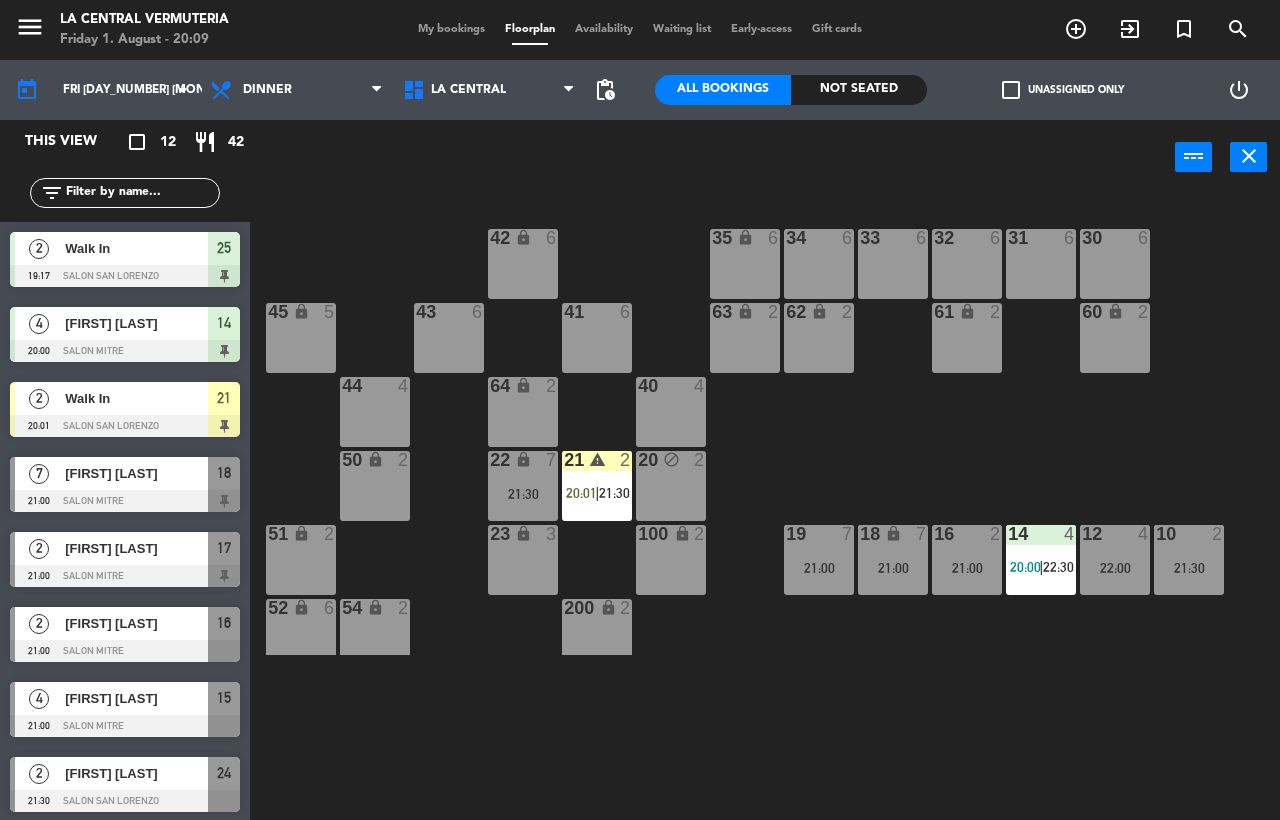 scroll, scrollTop: 124, scrollLeft: 0, axis: vertical 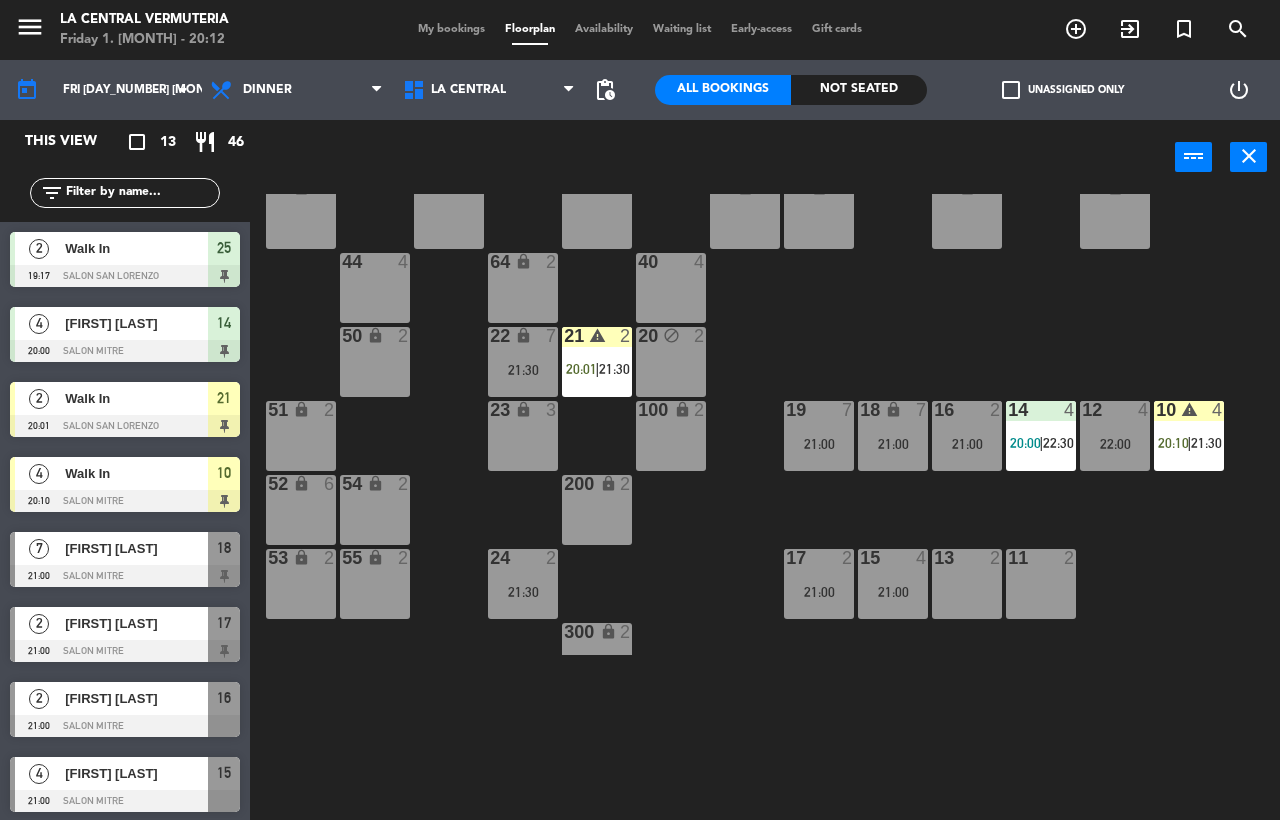 click on "42 lock  6  35 lock  6  34  6  33  6  32  6  31  6  30  6  43  6  41  6  60 lock  2  61 lock  2  62 lock  2  63 lock  2  45 lock  5  44  4  40  4  64 lock  2  50 lock  2  20 block  2  21 warning  2   [TIME]    |    [TIME]     22 lock  7   [TIME]  51 lock  2  23 lock  3  100 lock  2  16  2   [TIME]  14  4   [TIME]    |    [TIME]     12  4   [TIME]  10 warning  4   [TIME]    |    [TIME]     18 lock  7   [TIME]  19  7   [TIME]  52 lock  6  54 lock  2  200 lock  2  53 lock  2  55 lock  2  24  2   [TIME]  17  2   [TIME]  15  4   [TIME]  13  2   [TIME]  11  2  300 lock  2  400 lock  2  25  2   [TIME]" 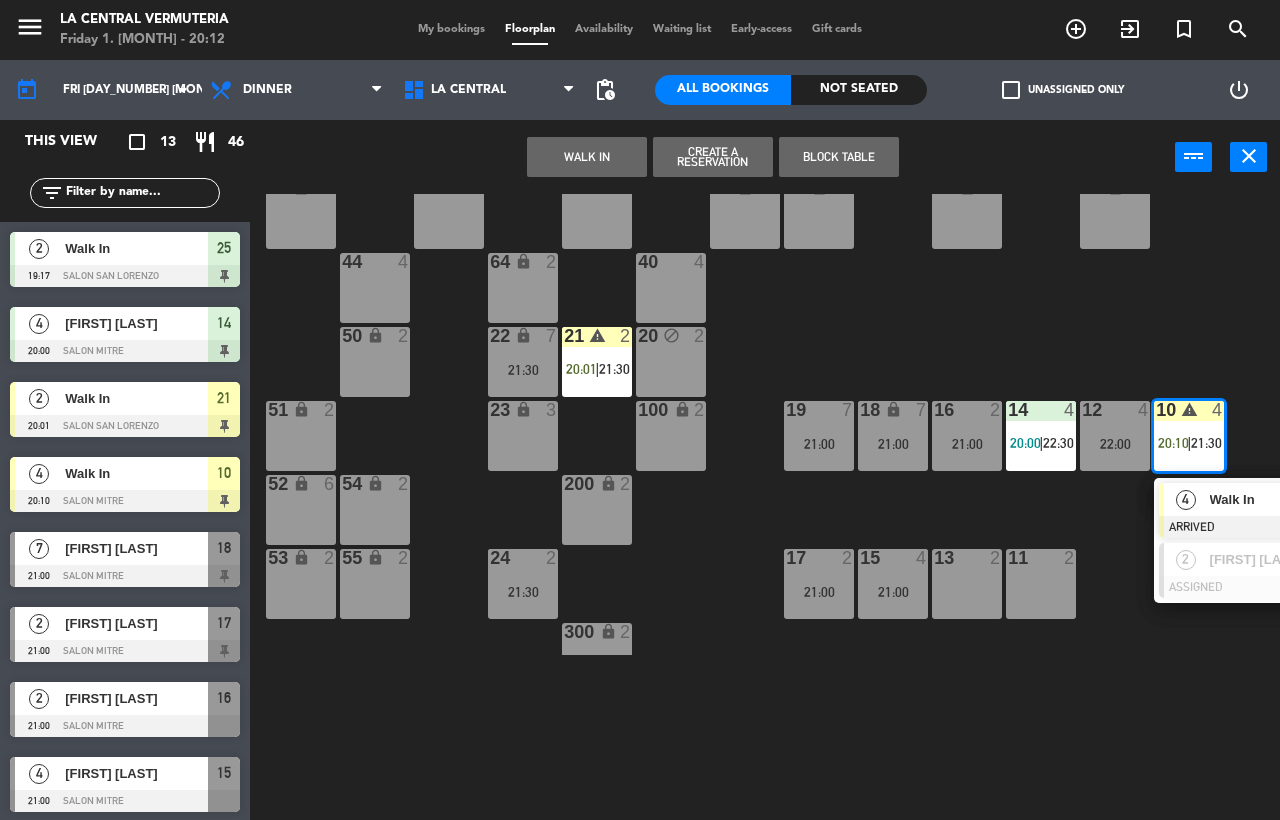 click on "42 lock  6  35 lock  6  34  6  33  6  32  6  31  6  30  6  43  6  41  6  60 lock  2  61 lock  2  62 lock  2  63 lock  2  45 lock  5  44  4  40  4  64 lock  2  50 lock  2  20 block  2  21 warning  2   20:01    |    21:30     22 lock  7   21:30  51 lock  2  23 lock  3  100 lock  2  16  2   21:00  14  4   20:00    |    22:30     12  4   22:00  10 warning  4   20:10    |    21:30      4   Walk In   ARRIVED  20:10  2   Lourdes Pascual   ASSIGNED  21:30 18 lock  7   21:00  19  7   21:00  52 lock  6  54 lock  2  200 lock  2  53 lock  2  55 lock  2  24  2   21:30  17  2   21:00  15  4   21:00  13  2  11  2  300 lock  2  400 lock  2  25  2   19:17" 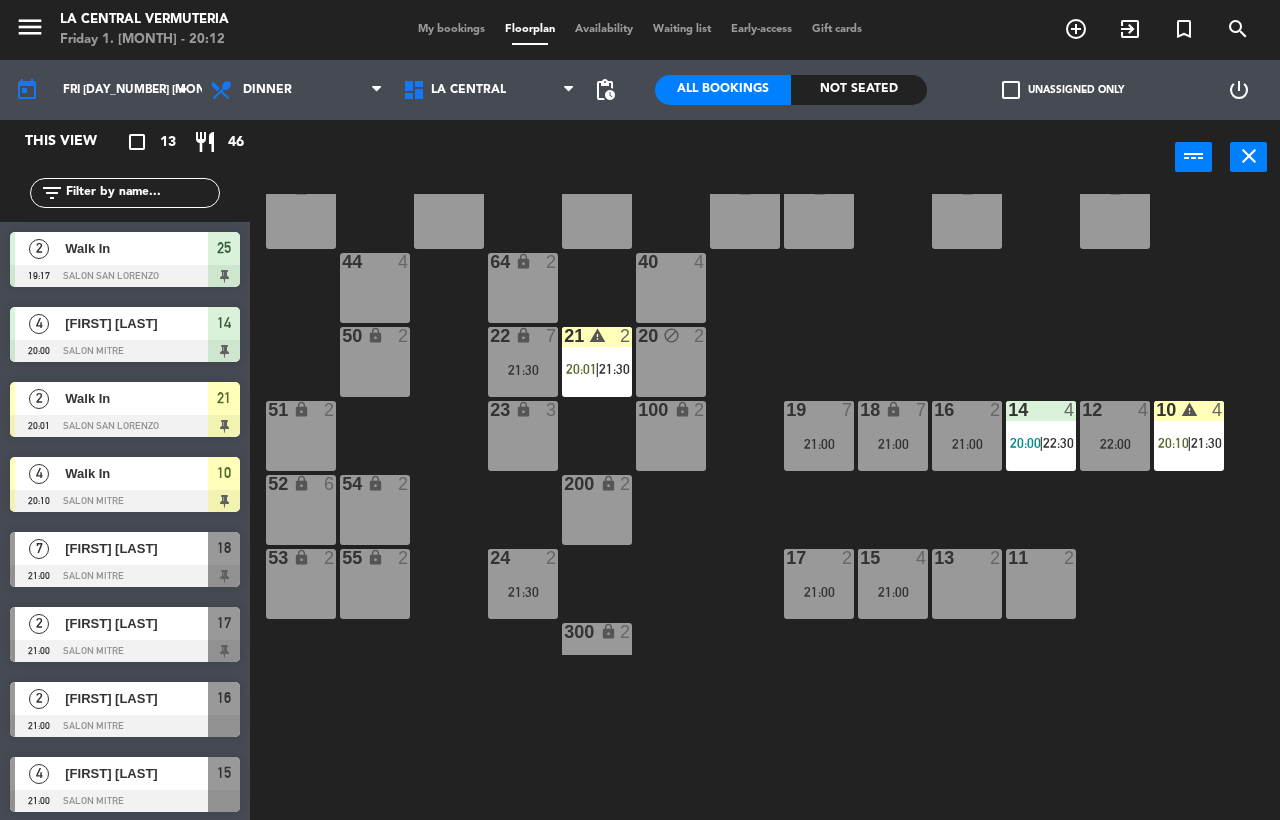 click on "20:10" at bounding box center (1173, 443) 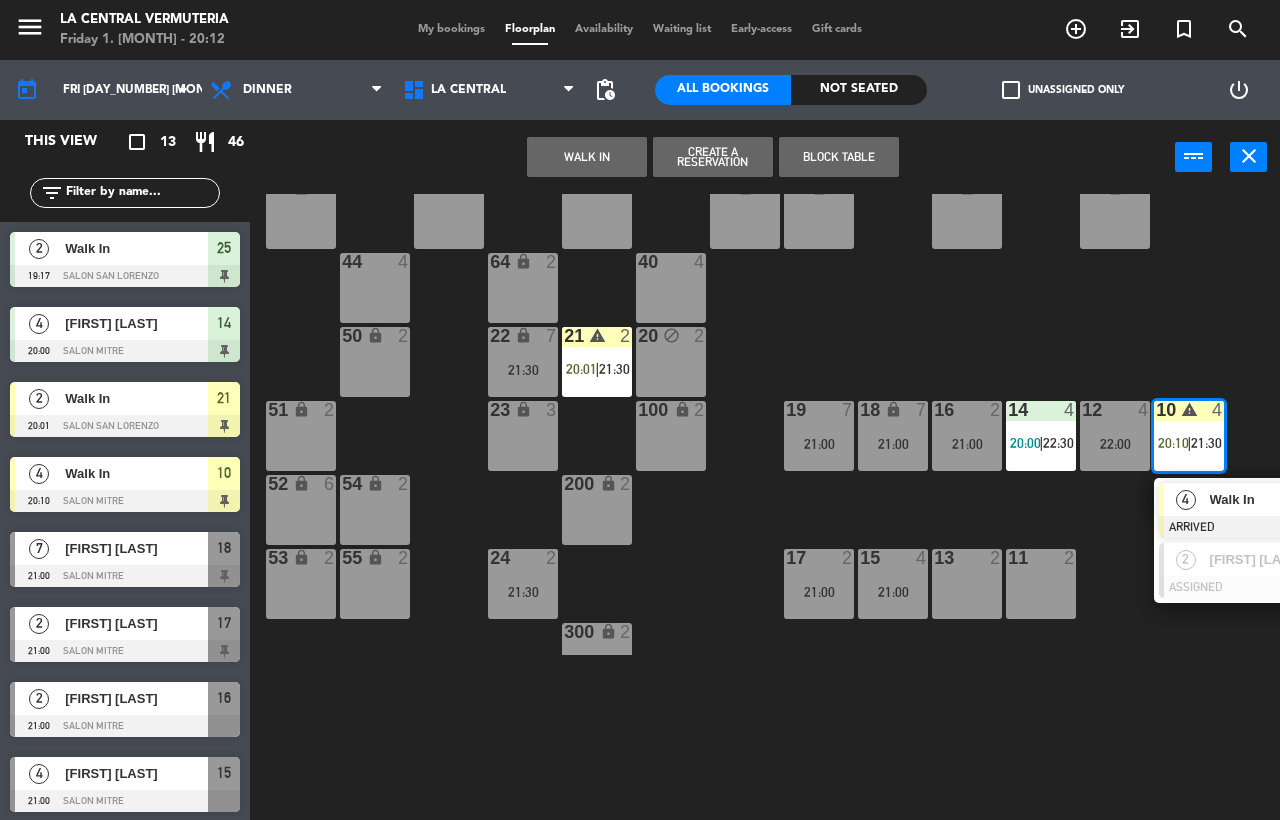click on "42 lock  6  35 lock  6  34  6  33  6  32  6  31  6  30  6  43  6  41  6  60 lock  2  61 lock  2  62 lock  2  63 lock  2  45 lock  5  44  4  40  4  64 lock  2  50 lock  2  20 block  2  21 warning  2   20:01    |    21:30     22 lock  7   21:30  51 lock  2  23 lock  3  100 lock  2  16  2   21:00  14  4   20:00    |    22:30     12  4   22:00  10 warning  4   20:10    |    21:30      4   Walk In   ARRIVED  20:10  2   Lourdes Pascual   ASSIGNED  21:30 18 lock  7   21:00  19  7   21:00  52 lock  6  54 lock  2  200 lock  2  53 lock  2  55 lock  2  24  2   21:30  17  2   21:00  15  4   21:00  13  2  11  2  300 lock  2  400 lock  2  25  2   19:17" 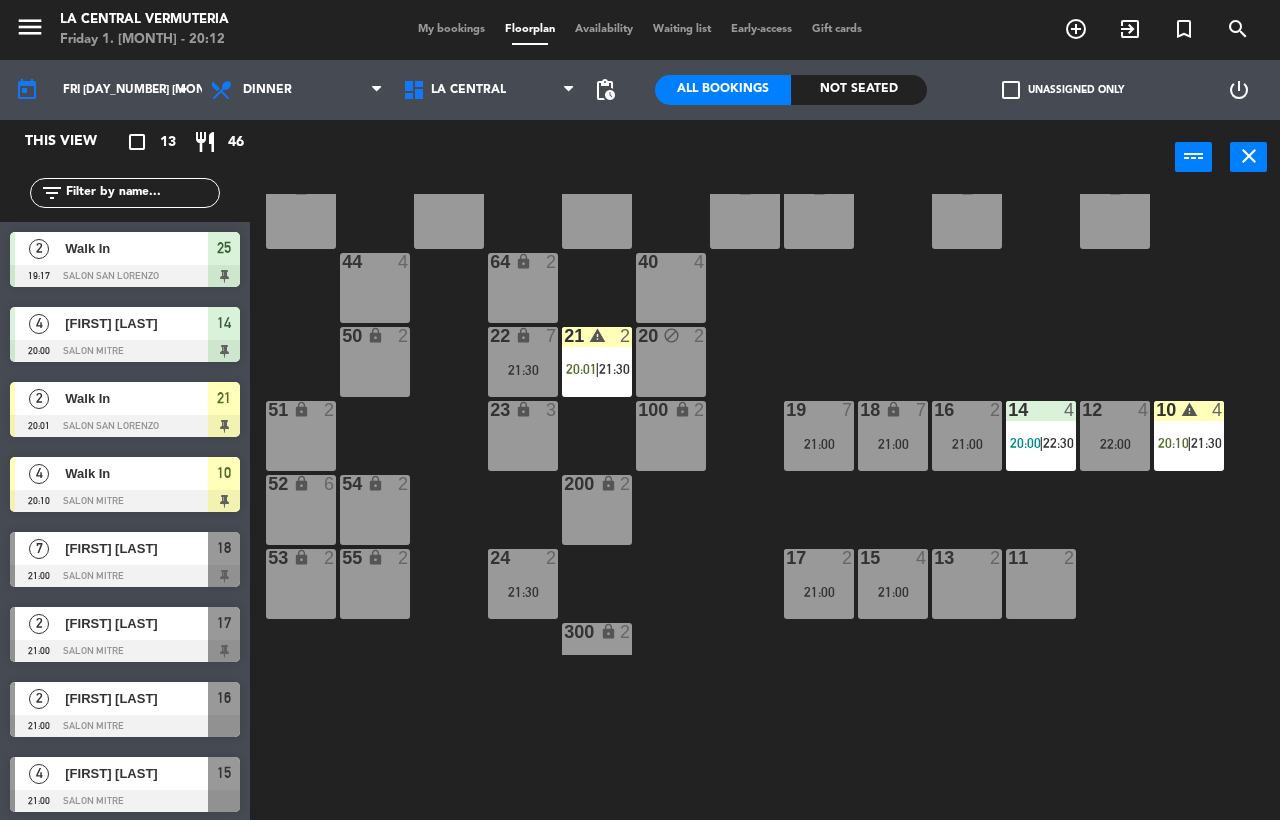 scroll, scrollTop: 236, scrollLeft: 0, axis: vertical 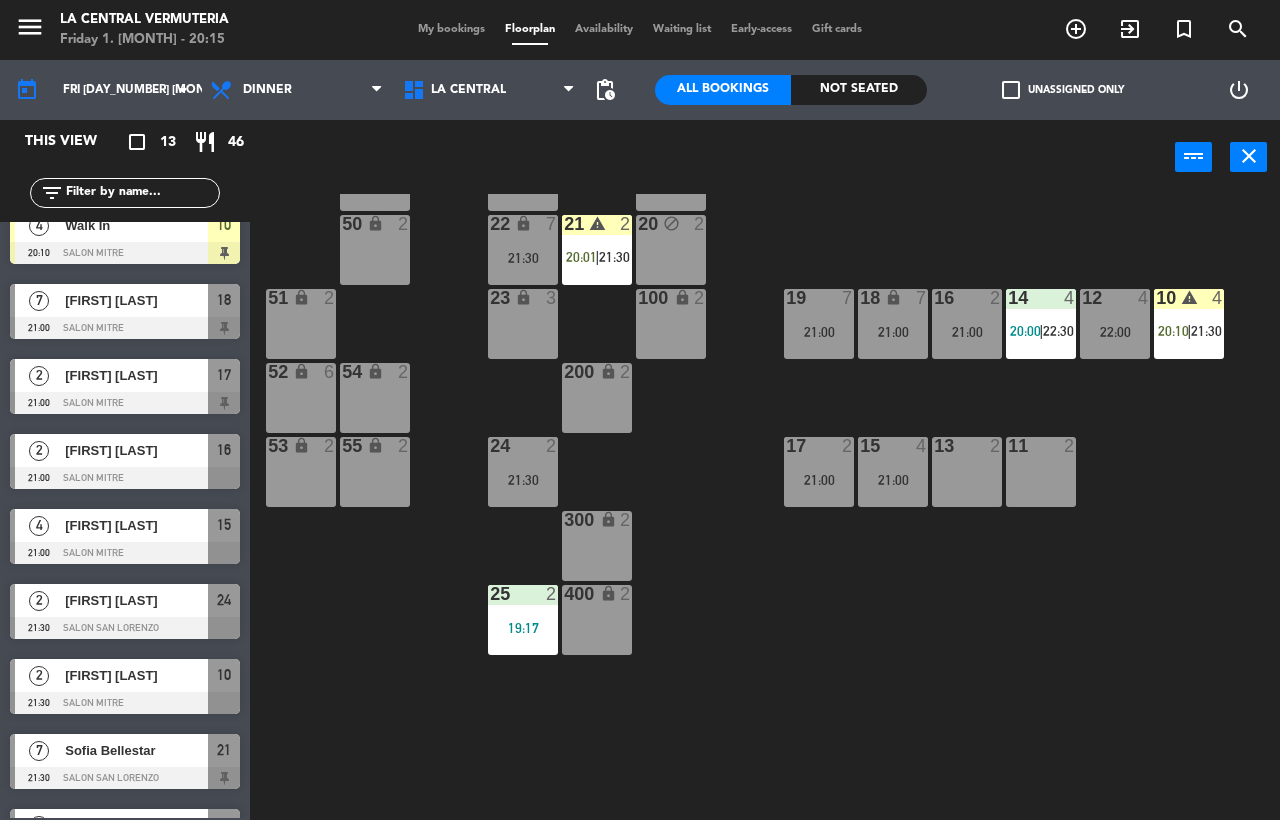click on "21:00" at bounding box center (819, 480) 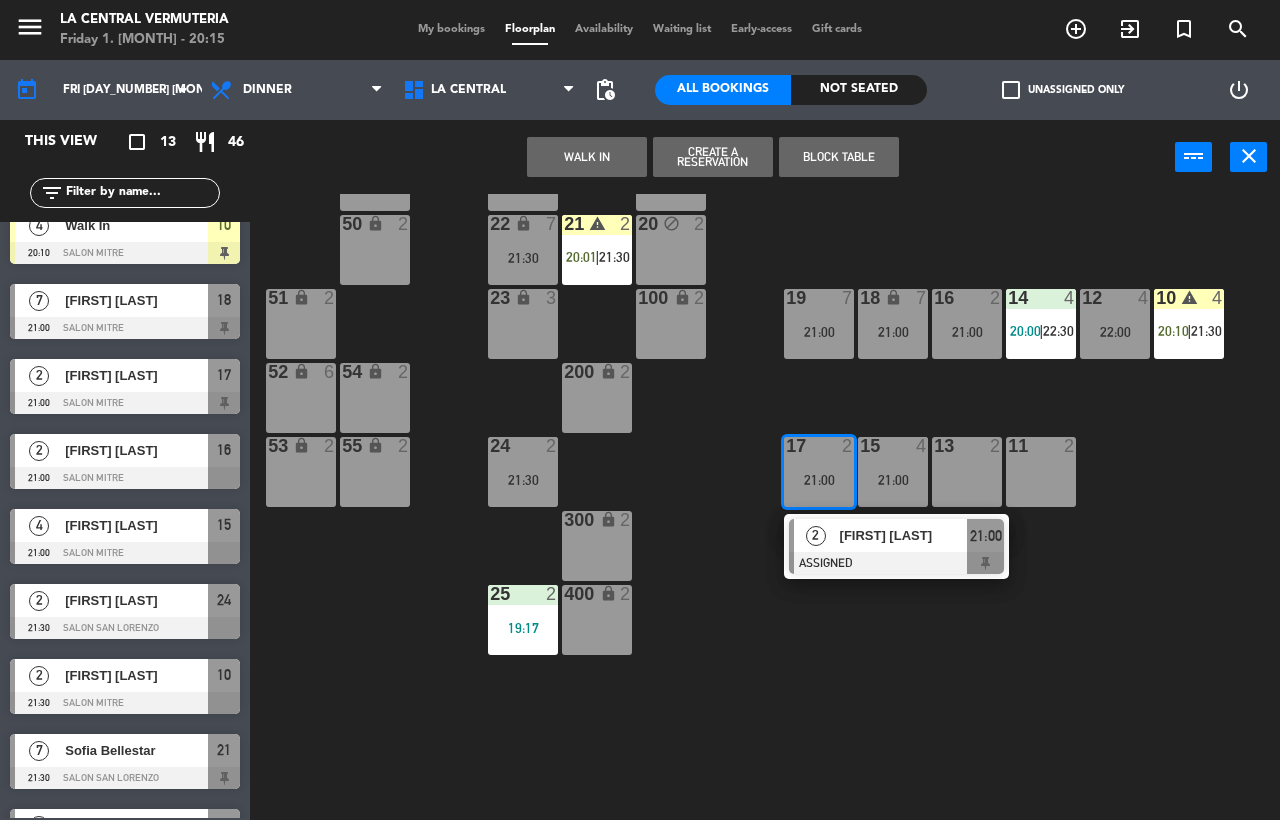click on "13  2" at bounding box center [967, 472] 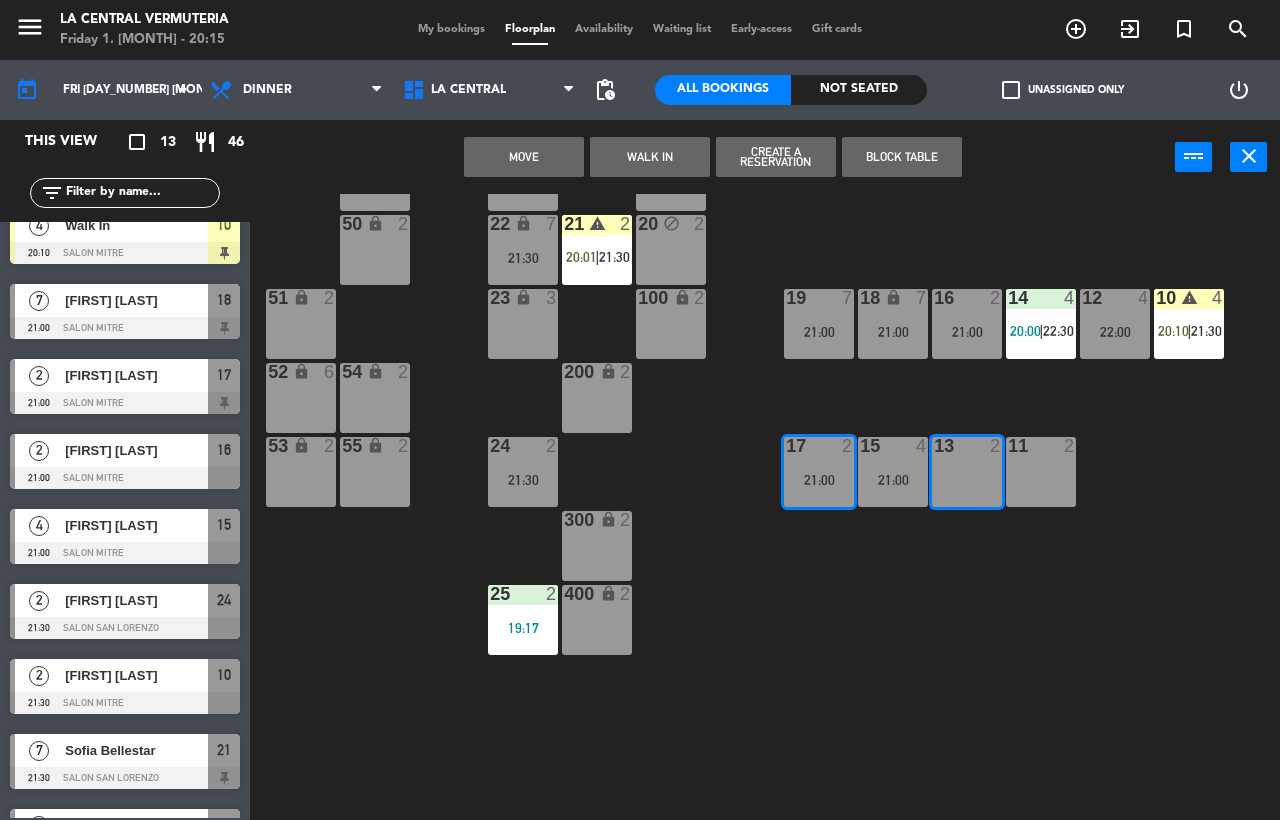 click on "Move" at bounding box center [524, 157] 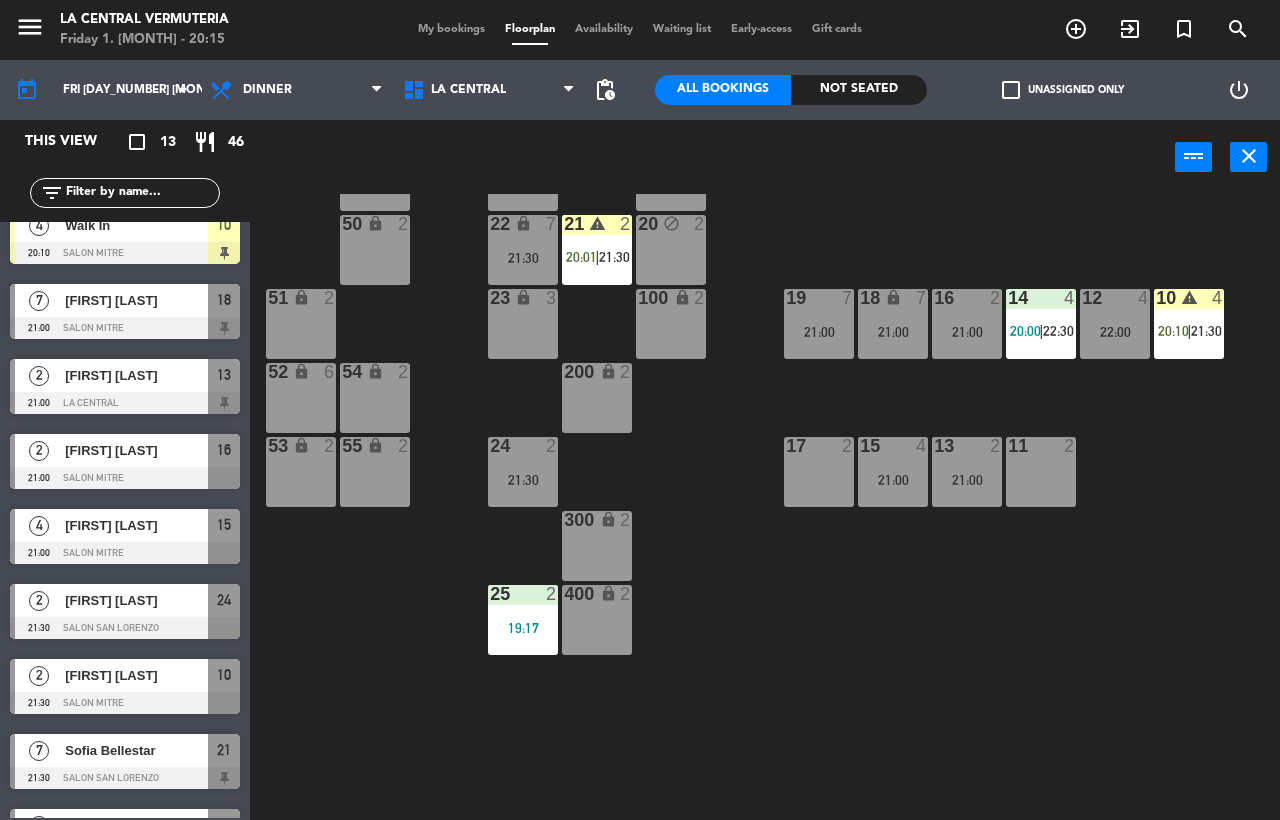 click on "17  2" at bounding box center (819, 472) 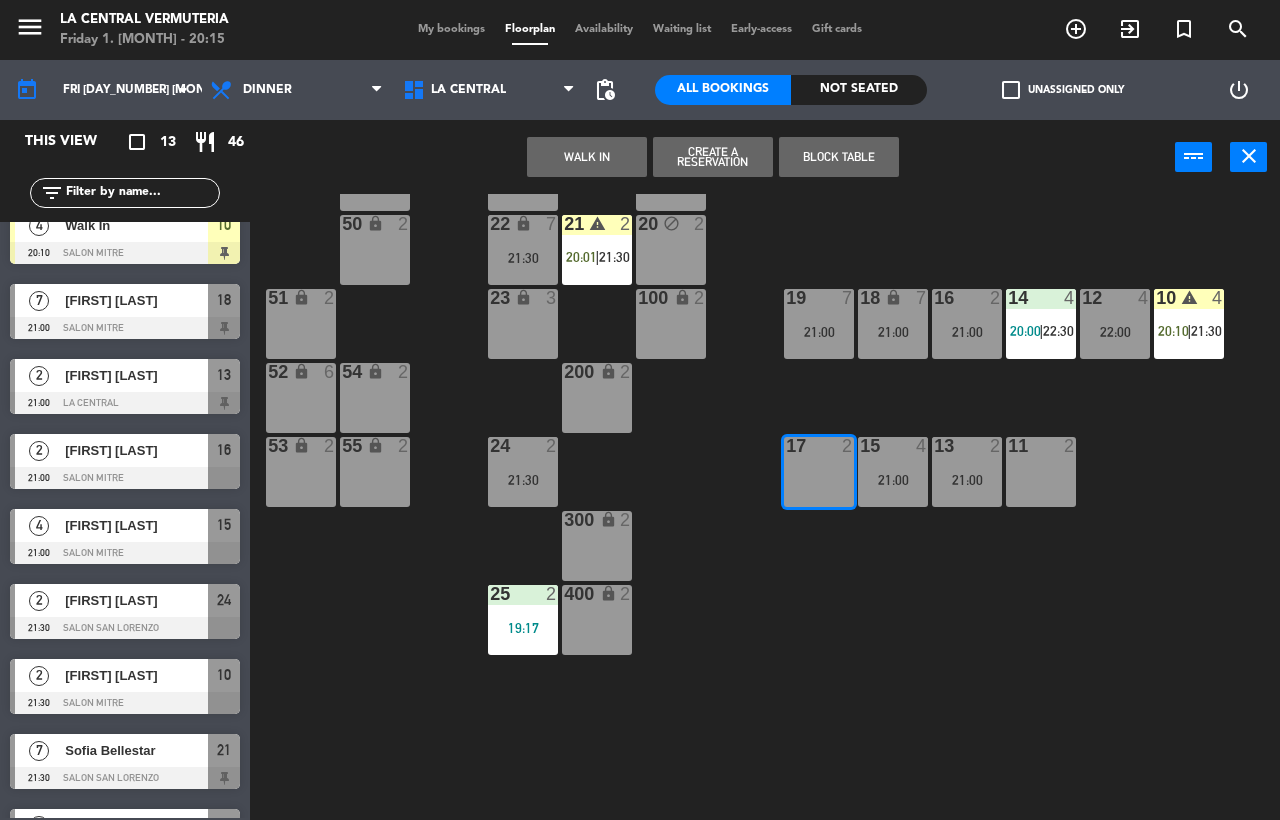 click on "WALK IN" at bounding box center [587, 157] 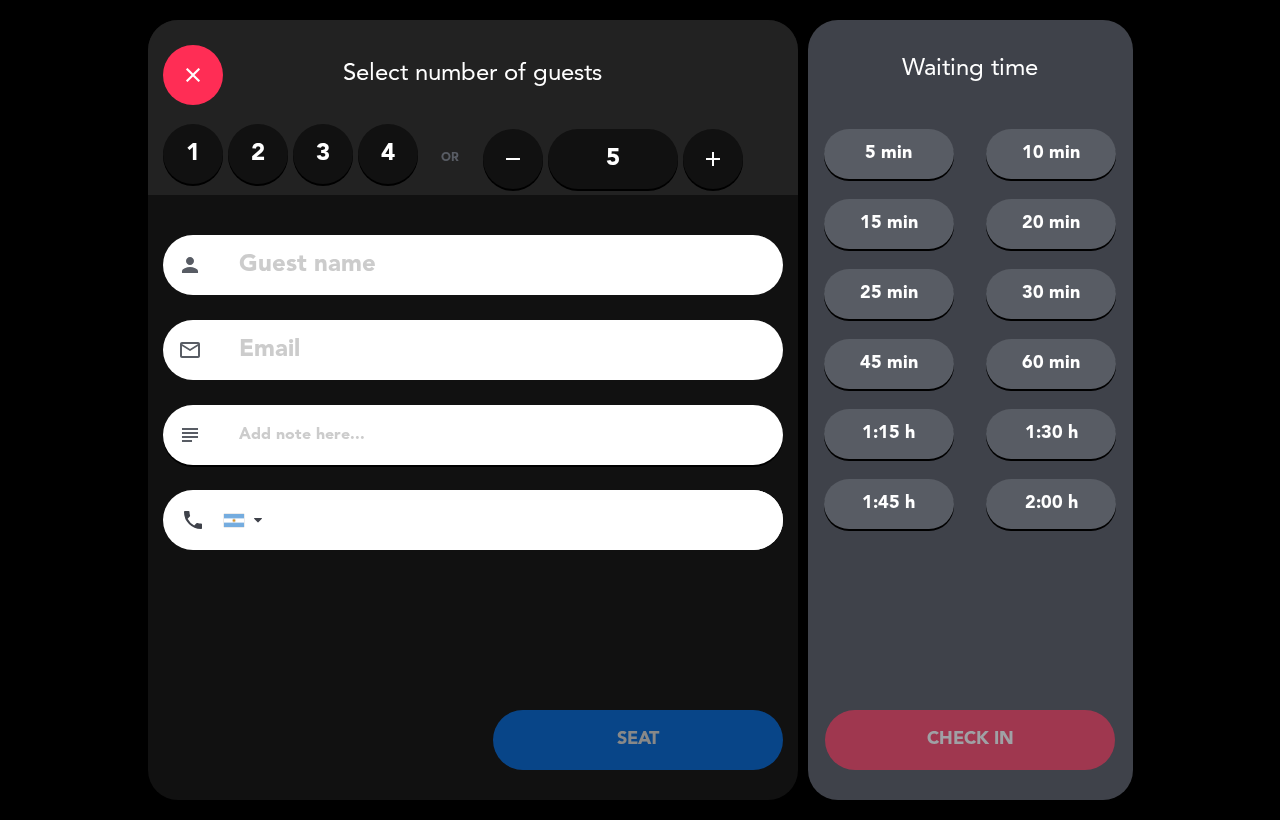 click on "2" at bounding box center (258, 154) 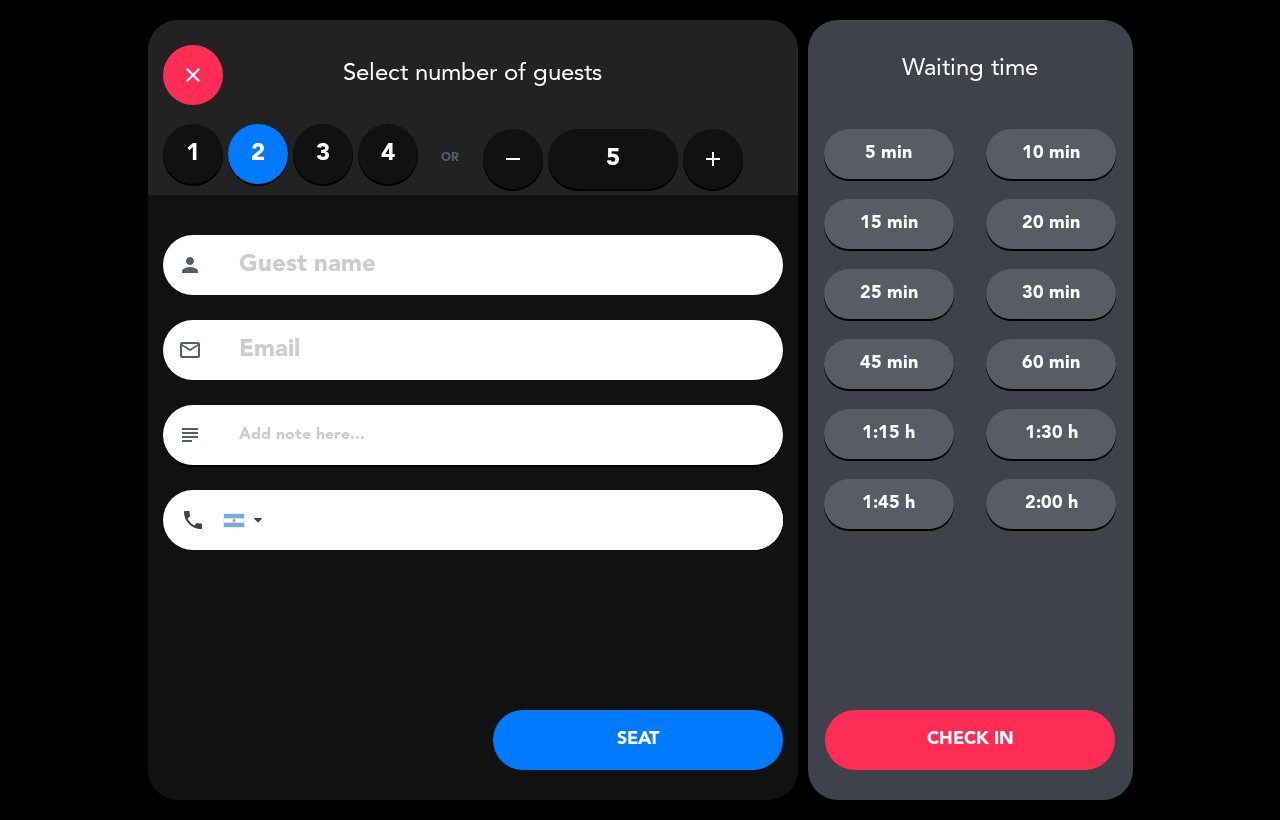 click on "close   Select number of guests   1   2   3   4   or  remove 5 add Guest name person Email email subject phone United States +1 United Kingdom +44 Peru (Perú) +51 Argentina +54 Brazil (Brasil) +55 Afghanistan (‫افغانستان‬‎) +93 Albania (Shqipëri) +355 Algeria (‫الجزائر‬‎) +213 American Samoa +1684 Andorra +376 Angola +244 Anguilla +1264 Antigua and Barbuda +1268 Argentina +54 Armenia (Հայաստան) +374 Aruba +297 Australia +61 Austria (Österreich) +43 Azerbaijan (Azərbaycan) +994 Bahamas +1242 Bahrain (‫البحرين‬‎) +973 Bangladesh (বাংলাদেশ) +880 Barbados +1246 Belarus (Беларусь) +375 Belgium (België) +32 Belize +501 Benin (Bénin) +229 Bermuda +1441 Bhutan (འབྲུག) +975 Bolivia +591 Bosnia and Herzegovina (Босна и Херцеговина) +387 Botswana +267 Brazil (Brasil) +55 British Indian Ocean Territory +246 British Virgin Islands +1284 Brunei +673 Bulgaria (България) +359 Burkina Faso +226 Burundi (Uburundi)" 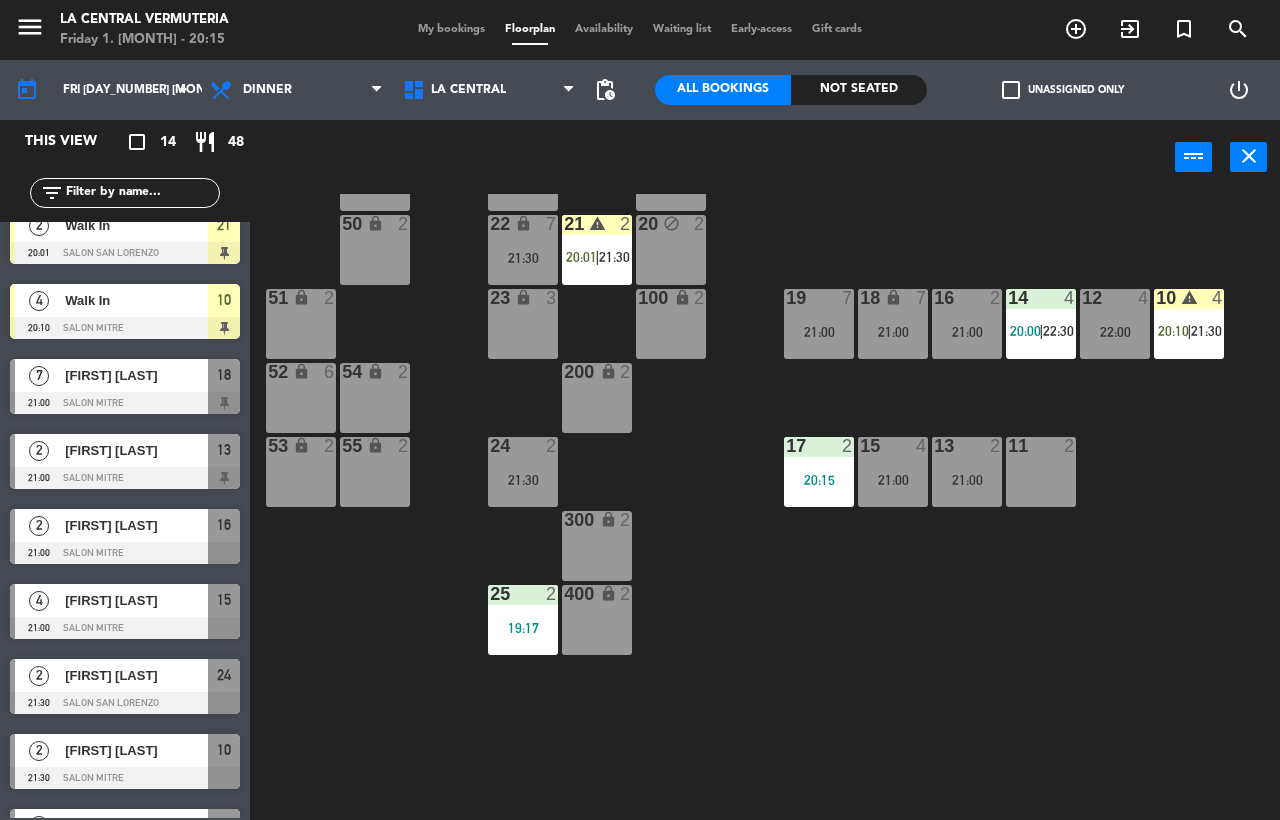 scroll, scrollTop: 0, scrollLeft: 0, axis: both 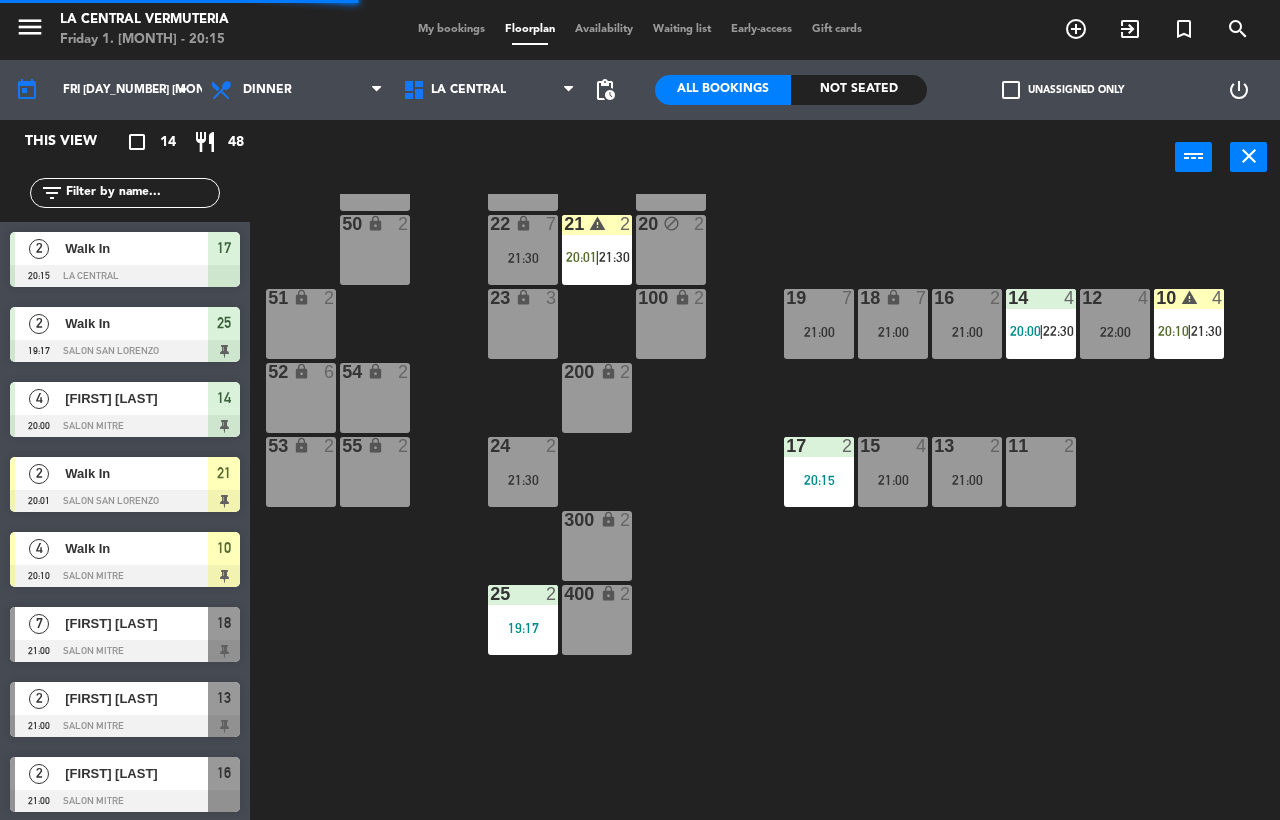 click on "42 lock  6  35 lock  6  34  6  33  6  32  6  31  6  30  6  43  6  41  6  60 lock  2  61 lock  2  62 lock  2  63 lock  2  45 lock  5  44  4  40  4  64 lock  2  50 lock  2  20 block  2  21 warning  2   [TIME]    |    [TIME]     22 lock  7   [TIME]  51 lock  2  23 lock  3  100 lock  2  16  2   [TIME]  14  4   [TIME]    |    [TIME]     12  4   [TIME]  10 warning  4   [TIME]    |    [TIME]     18 lock  7   [TIME]  19  7   [TIME]  52 lock  6  54 lock  2  200 lock  2  53 lock  2  55 lock  2  24  2   [TIME]  17  2   [TIME]  15  4   [TIME]  13  2   [TIME]  11  2  300 lock  2  400 lock  2  25  2   [TIME]" 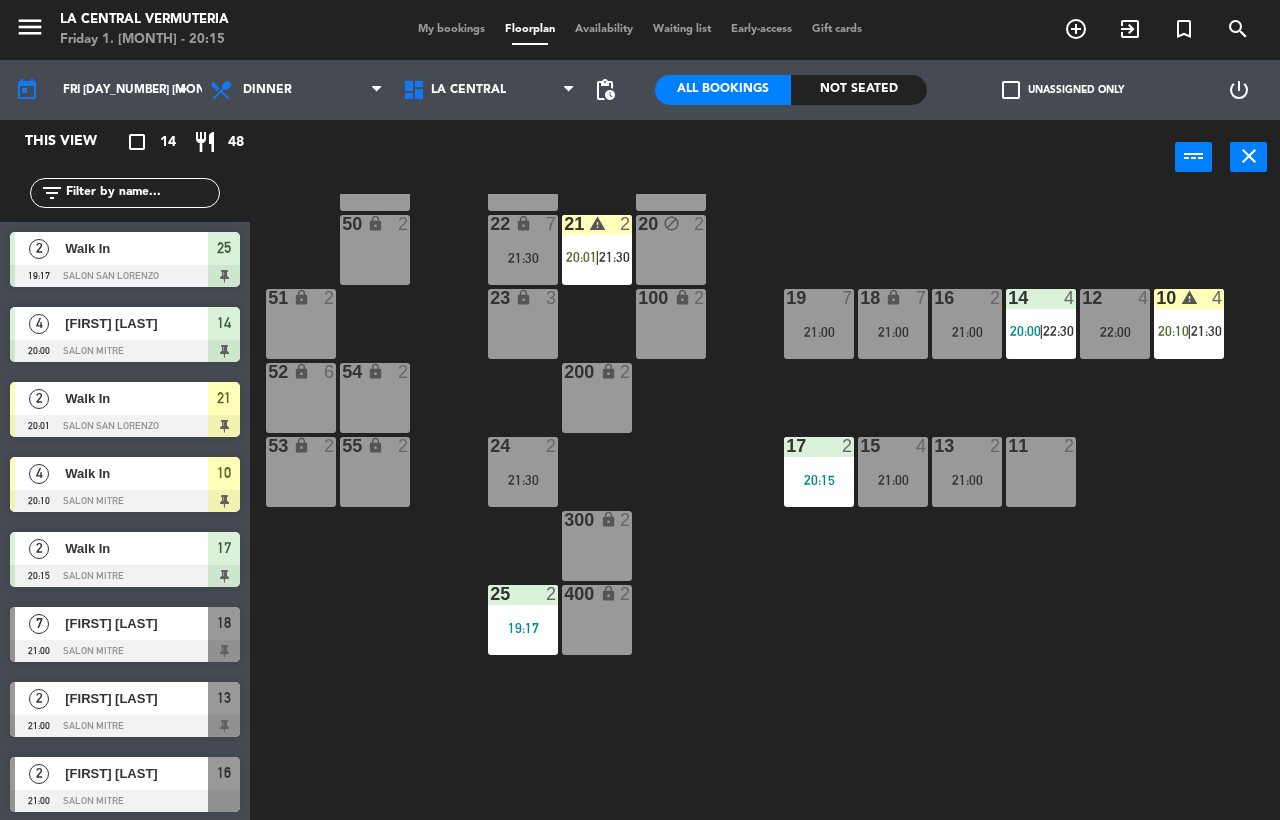 scroll, scrollTop: 195, scrollLeft: 0, axis: vertical 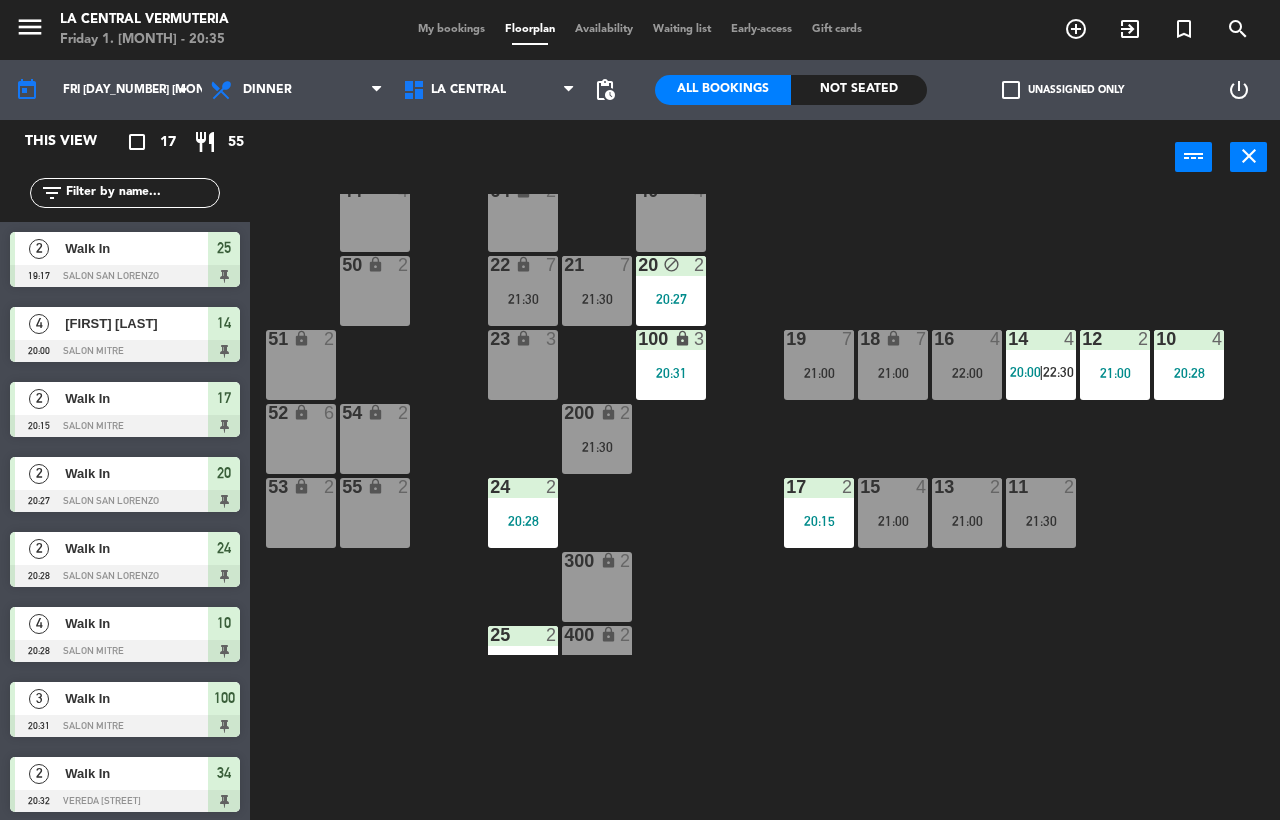 click on "42 lock  6  35 lock  6  34  2   20:32  33  6  32  6  31  6  30  6  43  6  41  6  60 lock  2  61 lock  2  62 lock  2  63 lock  2  45 lock  5  44  4  40  4  64 lock  2  50 lock  2  20 block  2   20:27  21  7   21:30  22 lock  7   21:30  51 lock  2  23 lock  3  100 lock  3   20:31  16  4   22:00  14  4   20:00    |    22:30     12  2   21:00  10  4   20:28  18 lock  7   21:00  19  7   21:00  52 lock  6  54 lock  2  200 lock  2   21:30  53 lock  2  55 lock  2  24  2   20:28  17  2   20:15  15  4   21:00  13  2   21:00  11  2   21:30  300 lock  2  400 lock  2  25  2   19:17" 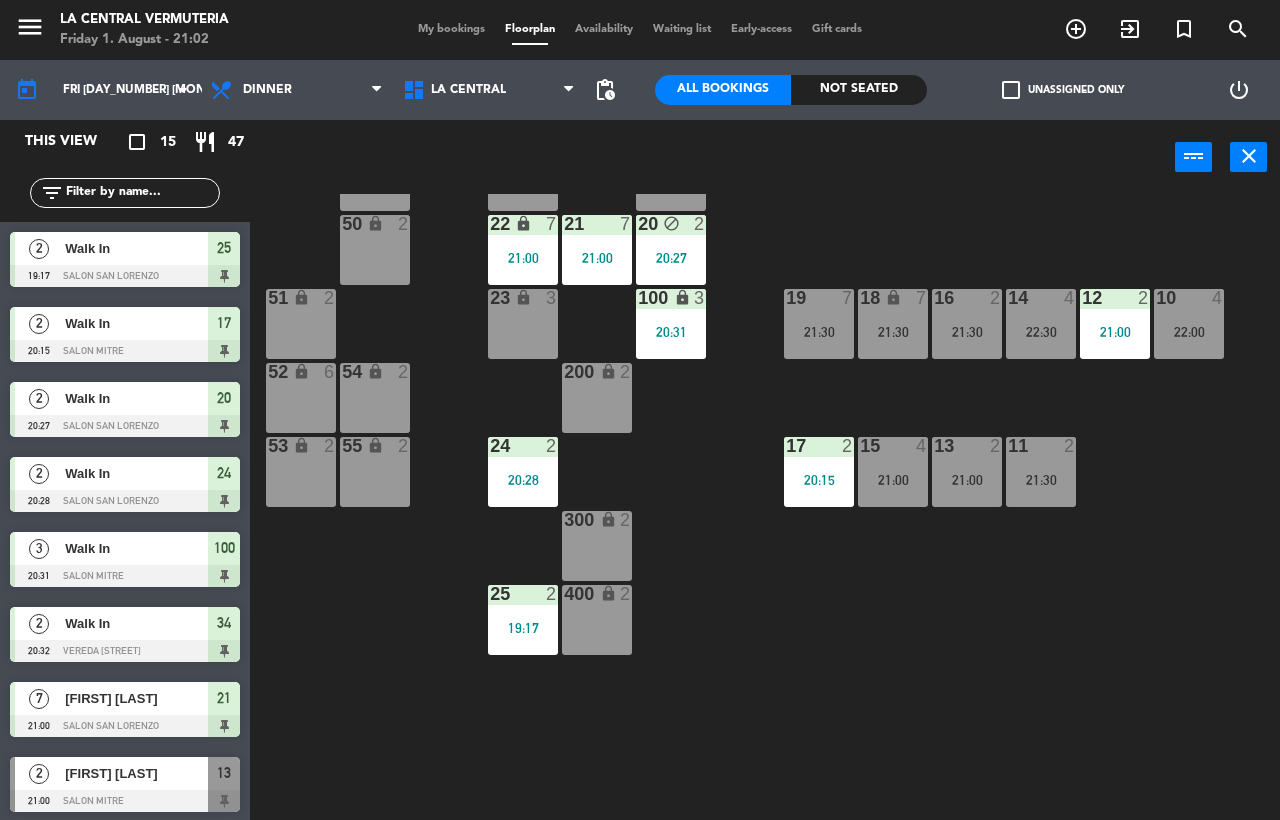 drag, startPoint x: 186, startPoint y: 185, endPoint x: 184, endPoint y: 159, distance: 26.076809 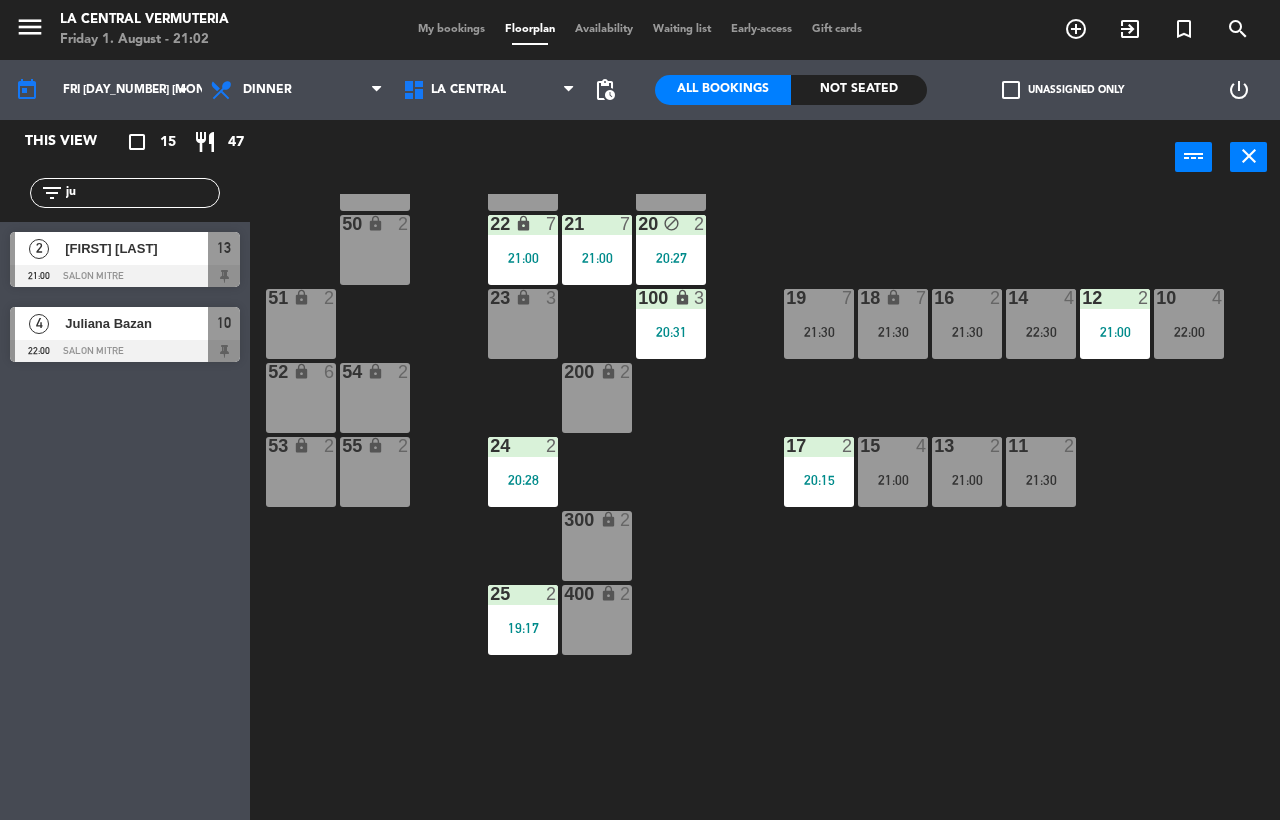 type on "j" 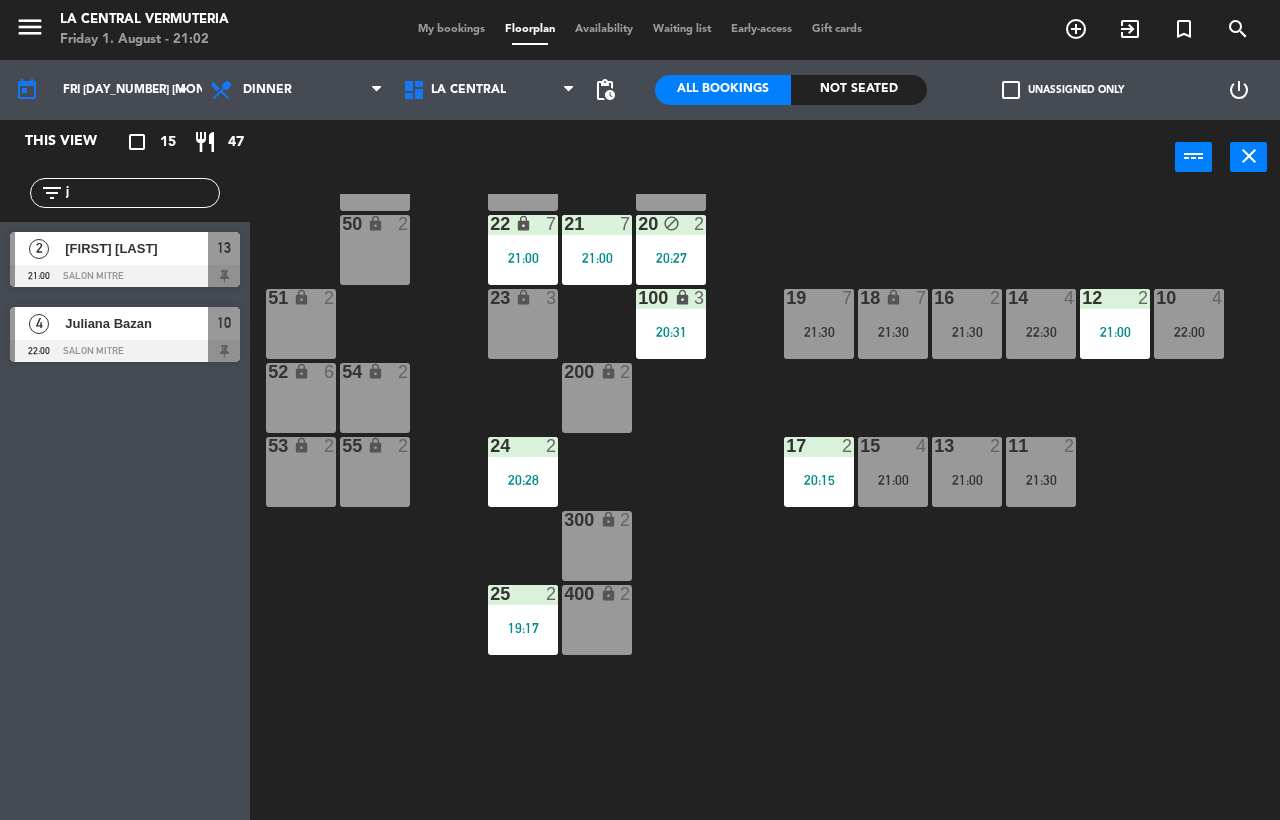 type 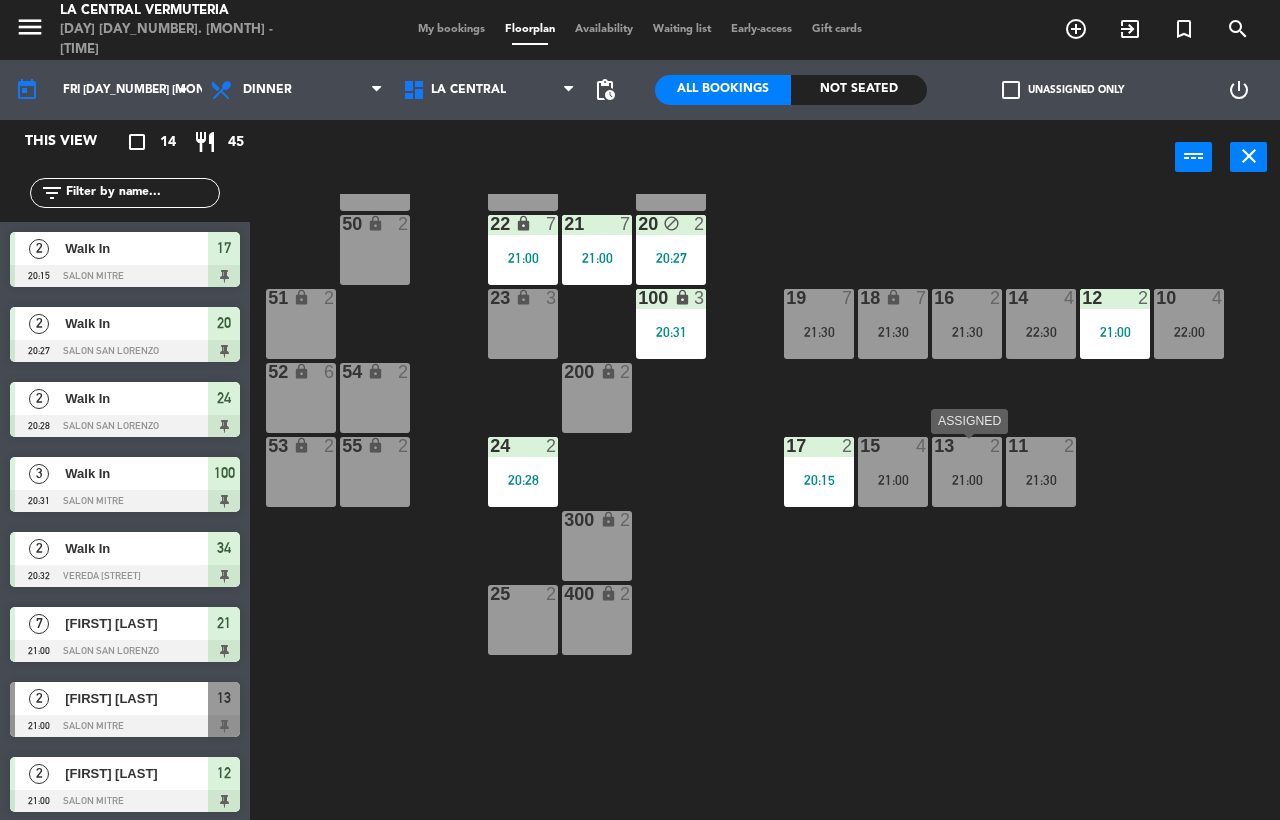 click on "21:00" at bounding box center [967, 480] 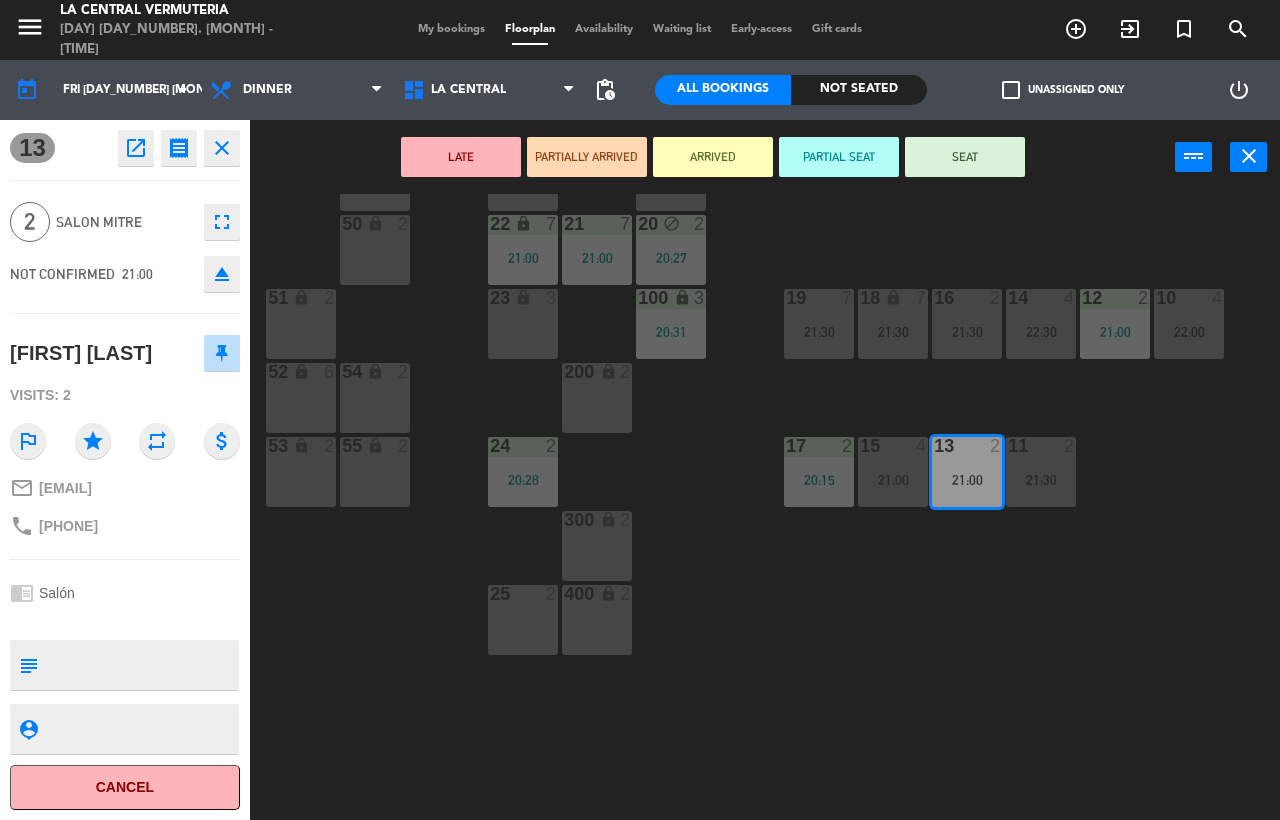 click on "LATE   PARTIALLY ARRIVED   ARRIVED   PARTIAL SEAT   SEAT  power_input close 42 lock  6  35 lock  6  34  2   20:32  33  6  32  6  31  6  30  6  43  6  41  6  60 lock  2  61 lock  2  62 lock  2  63 lock  2  45 lock  5  44  4  40  4  64 lock  2  50 lock  2  20 block  2   20:27  21  7   21:00  22 lock  7   21:00  51 lock  2  23 lock  3  100 lock  3   20:31  16  2   21:30  14  4   22:30  12  2   21:00  10  4   22:00  18 lock  7   21:30  19  7   21:30  52 lock  6  54 lock  2  200 lock  2  53 lock  2  55 lock  2  24  2   20:28  17  2   20:15  15  4   21:00  13  2   21:00  11  2   21:30  300 lock  2  400 lock  2  25  2" 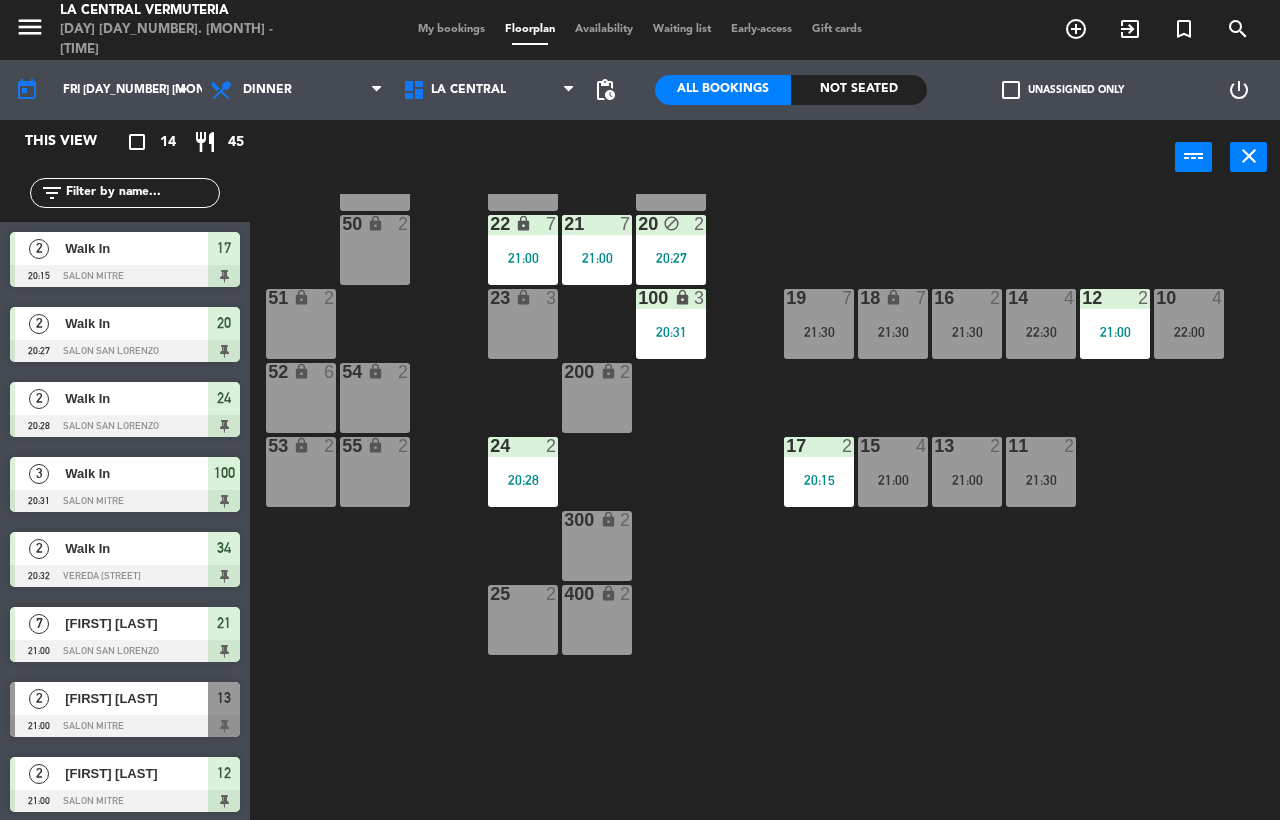 click on "42 lock  6  35 lock  6  34  2   20:32  33  6  32  6  31  6  30  6  43  6  41  6  60 lock  2  61 lock  2  62 lock  2  63 lock  2  45 lock  5  44  4  40  4  64 lock  2  50 lock  2  20 block  2   20:27  21  7   21:00  22 lock  7   21:00  51 lock  2  23 lock  3  100 lock  3   20:31  16  2   21:30  14  4   22:30  12  2   21:00  10  4   22:00  18 lock  7   21:30  19  7   21:30  52 lock  6  54 lock  2  200 lock  2  53 lock  2  55 lock  2  24  2   20:28  17  2   20:15  15  4   21:00  13  2   21:00  11  2   21:30  300 lock  2  400 lock  2  25  2" 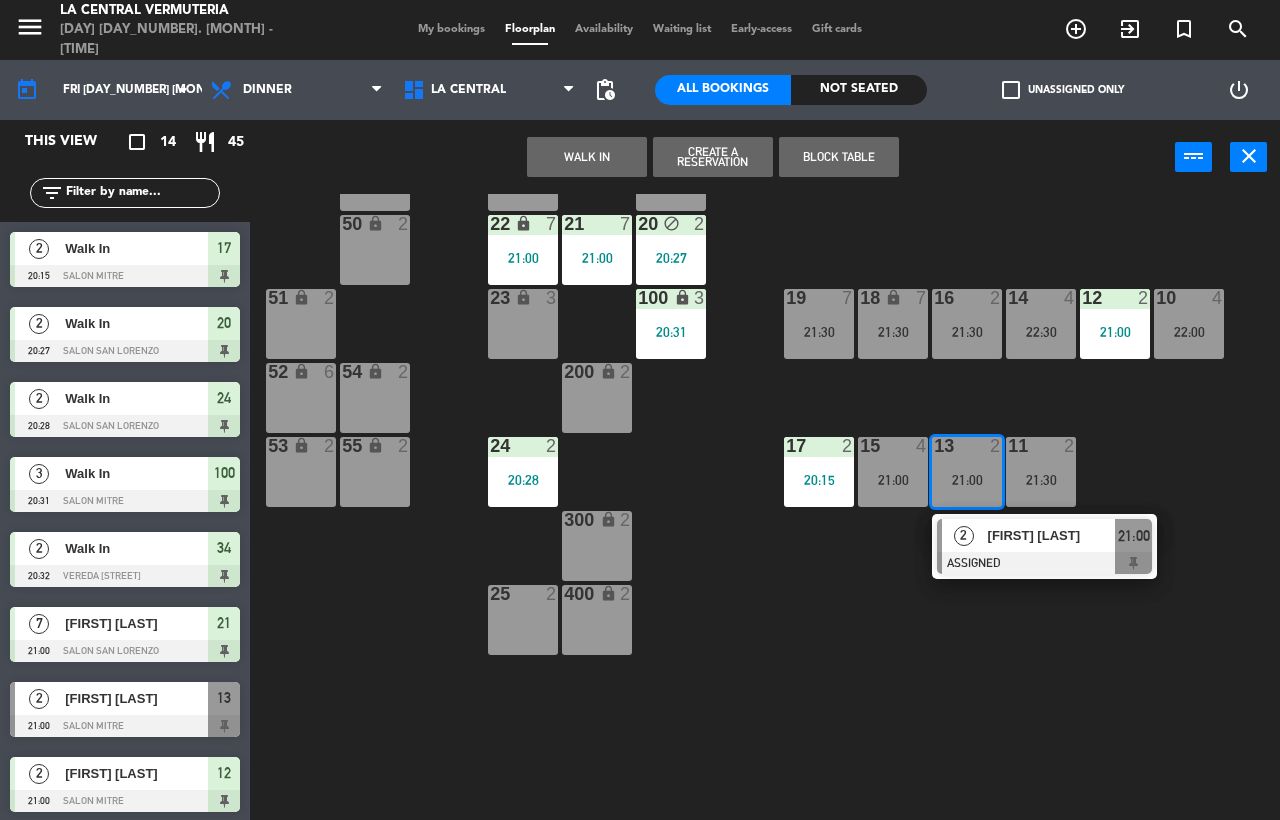 click at bounding box center (1044, 563) 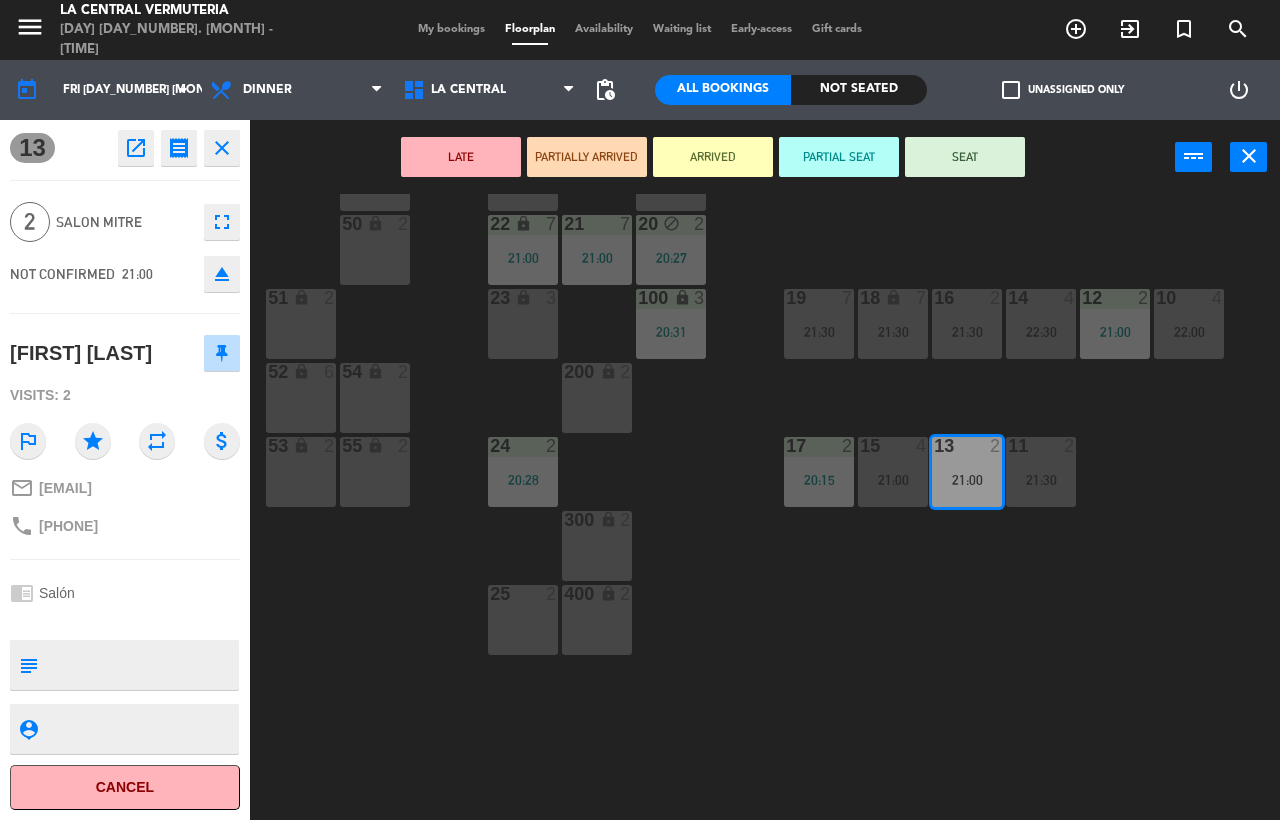 click on "SEAT" at bounding box center [965, 157] 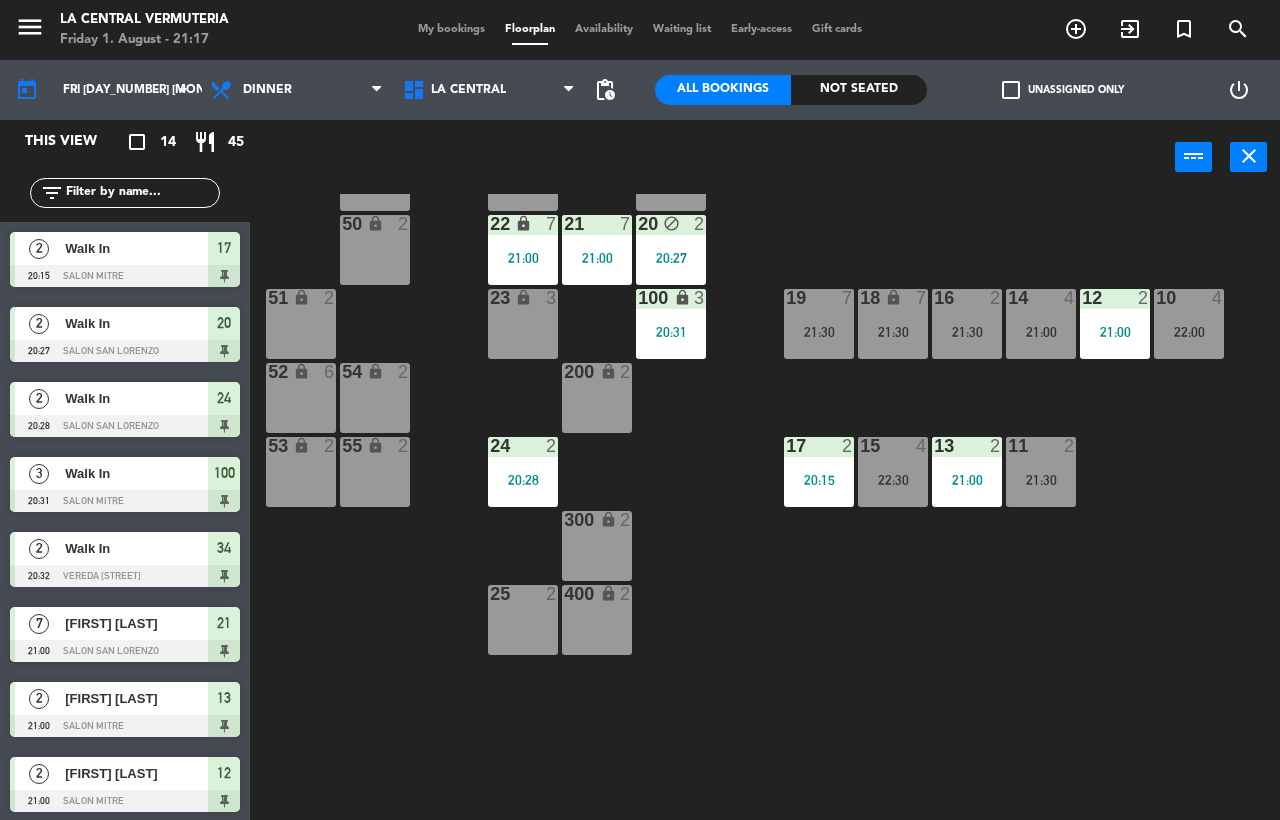 click on "300" at bounding box center (564, 520) 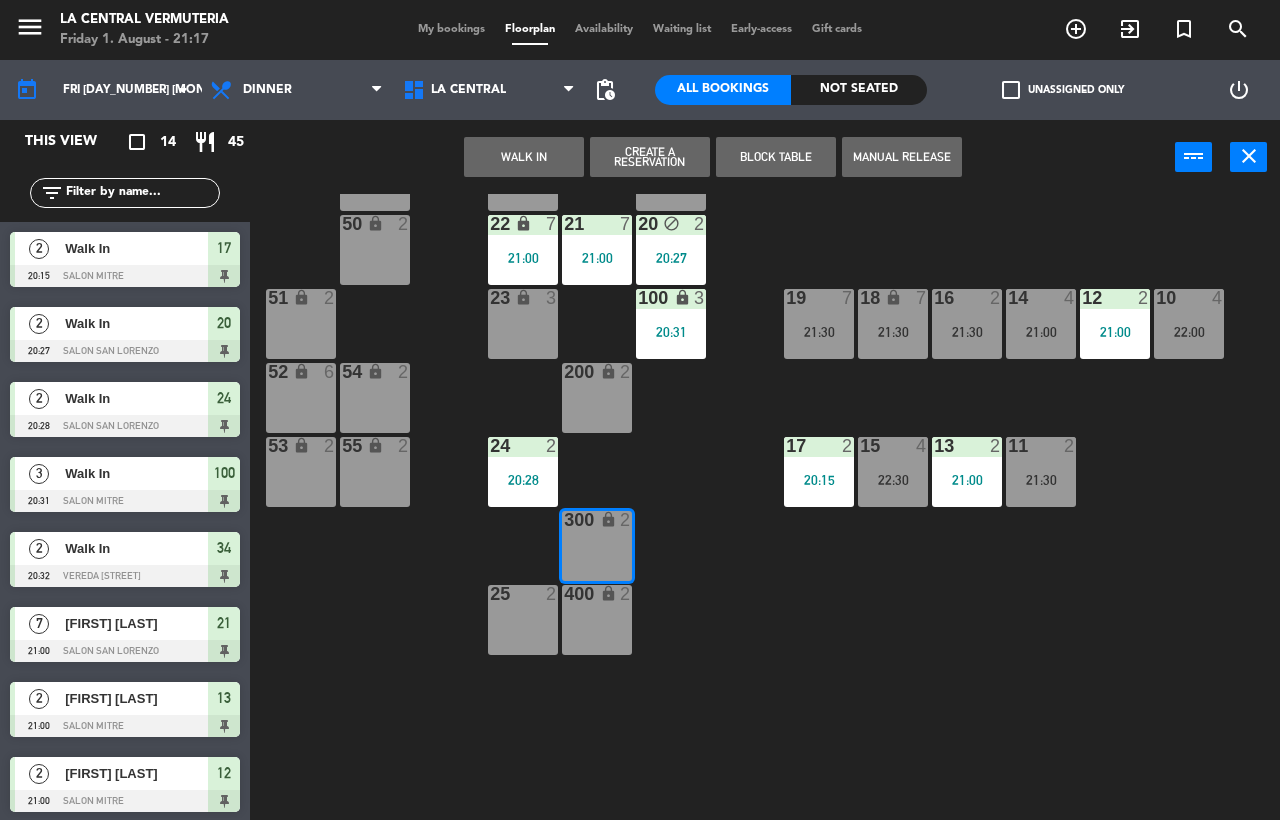 click on "42 lock  6  35 lock  6  34  2   [TIME]  33  6  32  6  31  6  30  6  43  6  41  6  60 lock  2  61 lock  2  62 lock  2  63 lock  2  45 lock  5  44  4  40  4  64 lock  2  50 lock  2  20 block  2   [TIME]  21  7   [TIME]  22 lock  7   [TIME]  51 lock  2  23 lock  3  100 lock  3   [TIME]  16  2   [TIME]  14  4   [TIME]  12  2   [TIME]  10  4   [TIME]  18 lock  7   [TIME]  19  7   [TIME]  52 lock  6  54 lock  2  200 lock  2  53 lock  2  55 lock  2  24  2   [TIME]  17  2   [TIME]  15  4   [TIME]  13  2   [TIME]  11  2   [TIME]  300 lock  2  400 lock  2  25  2" 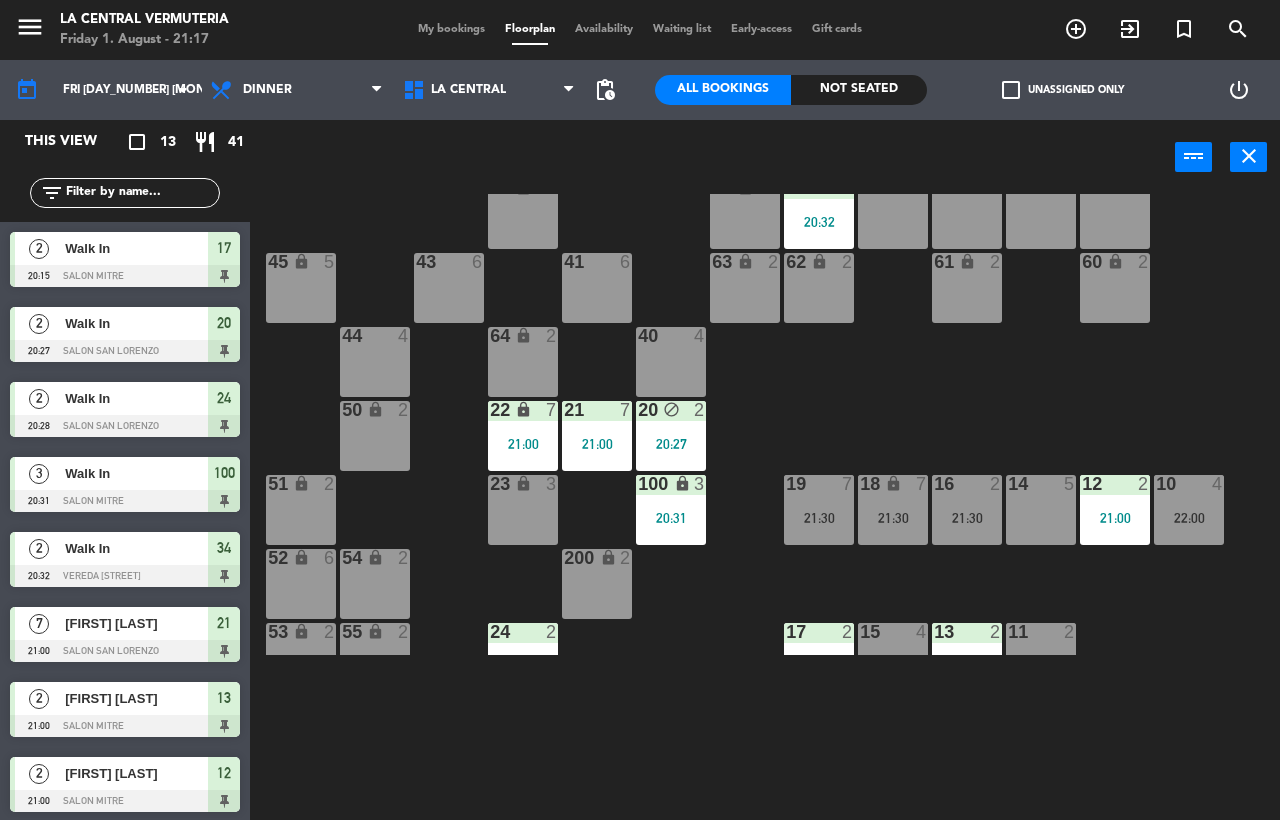 scroll, scrollTop: 83, scrollLeft: 0, axis: vertical 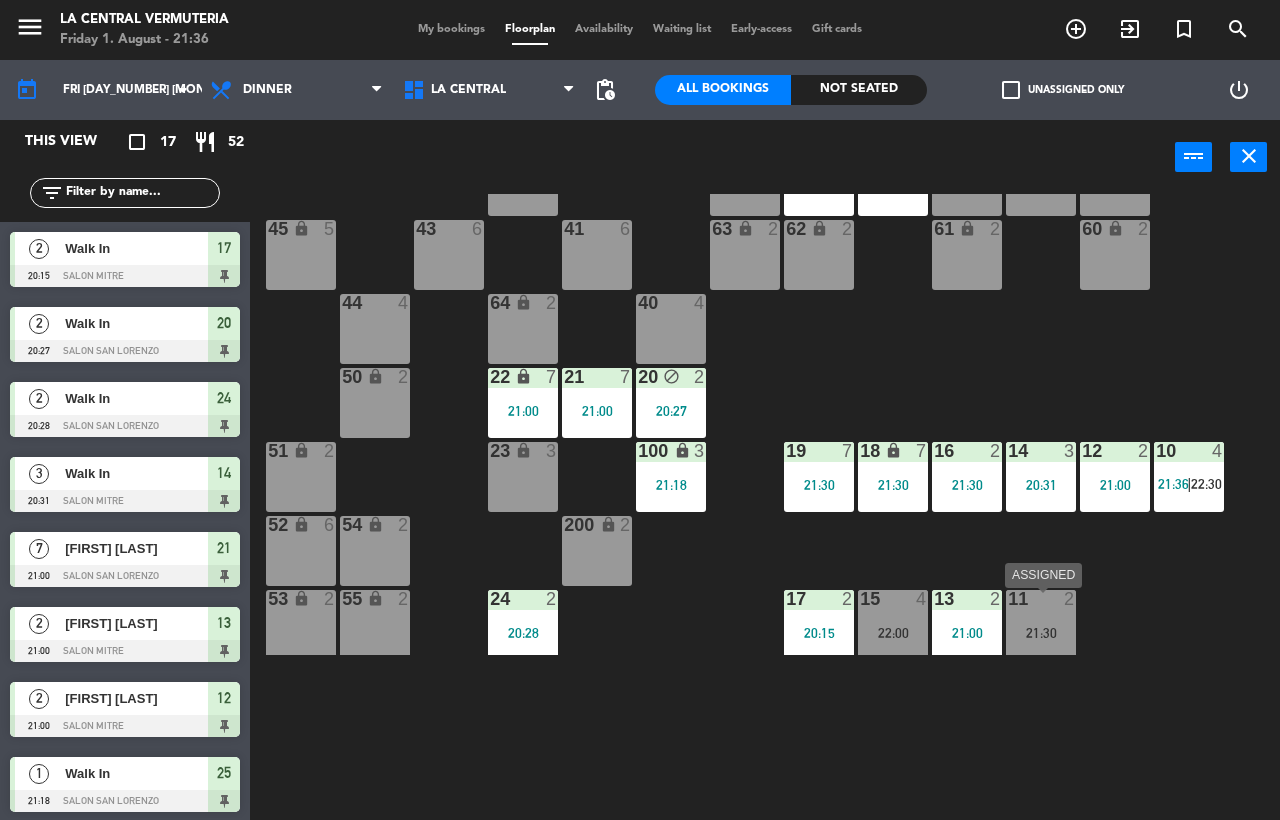 click on "21:30" at bounding box center [1041, 633] 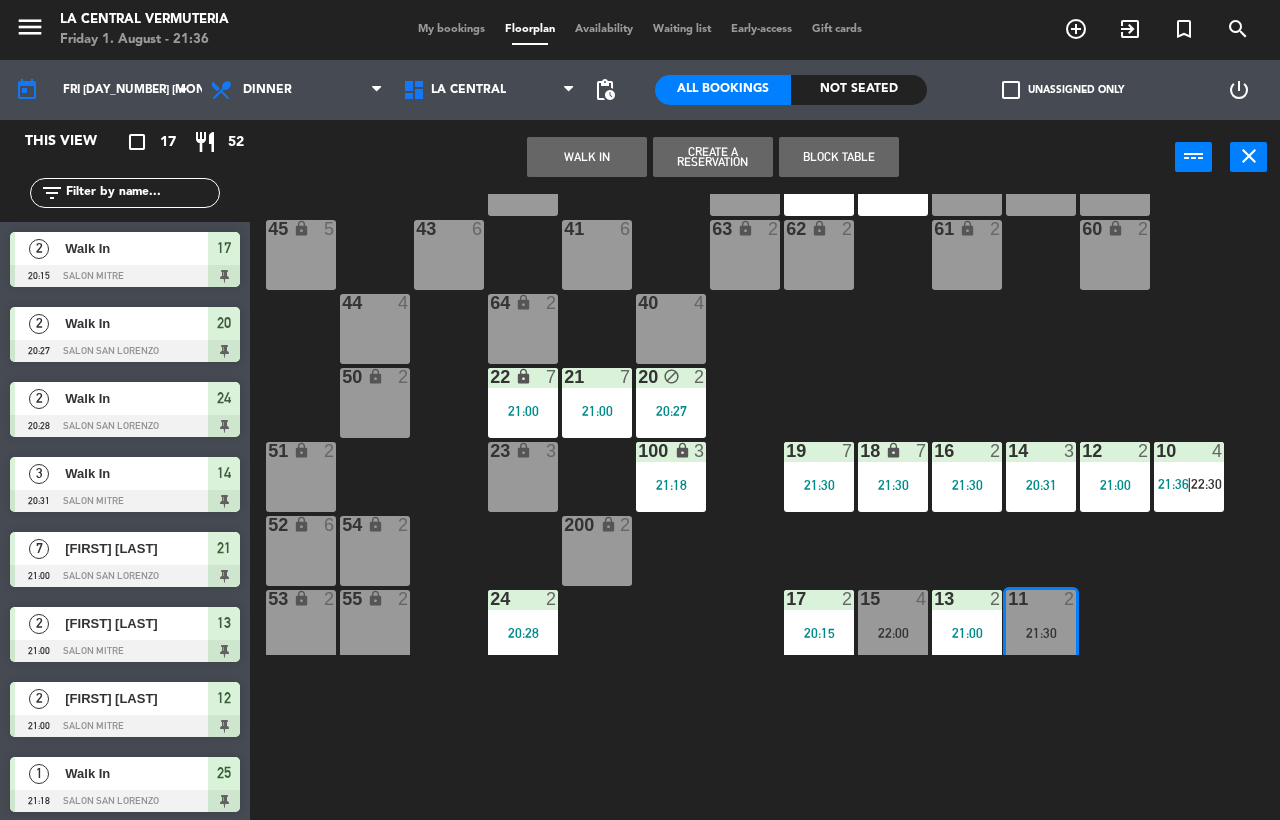 click on "42 lock  6  35 lock  6  34  3   21:18  33  2   21:32  32  6  31  6  30  6  43  6  41  6  60 lock  2  61 lock  2  62 lock  2  63 lock  2  45 lock  5  44  4  40  4  64 lock  2  50 lock  2  20 block  2   20:27  21  7   21:00  22 lock  7   21:00  51 lock  2  23 lock  3  100 lock  3   21:18  16  2   21:30  14  3   20:31  12  2   21:00  10  4   21:36    |    22:30     18 lock  7   21:30  19  7   21:30  52 lock  6  54 lock  2  200 lock  2  53 lock  2  55 lock  2  24  2   20:28  17  2   20:15  15  4   22:00  13  2   21:00  11  2   21:30   2   [FIRST] [LAST]   ASSIGNED  21:30 300 lock  2  400 lock  2  25  1   21:18" 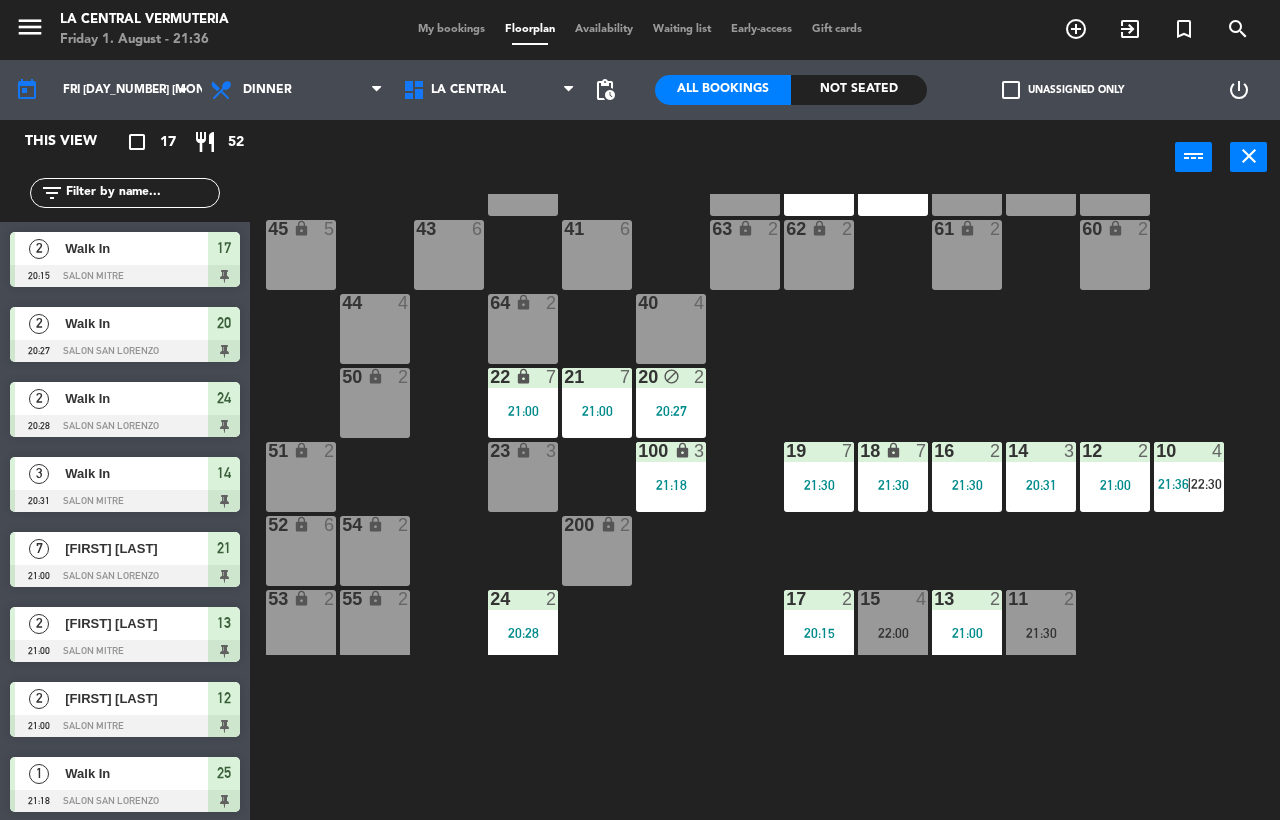 click on "21:36" at bounding box center [1173, 484] 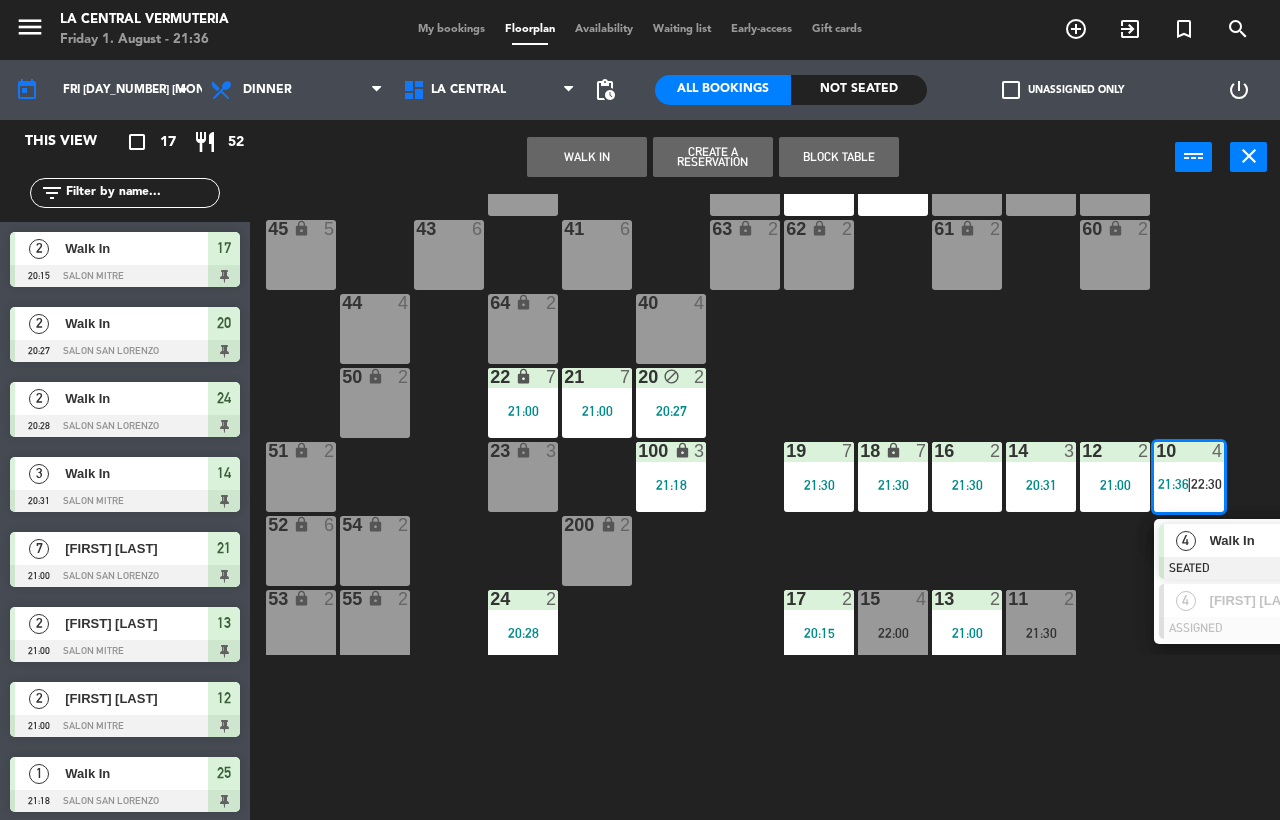 click on "21:36" at bounding box center (1173, 484) 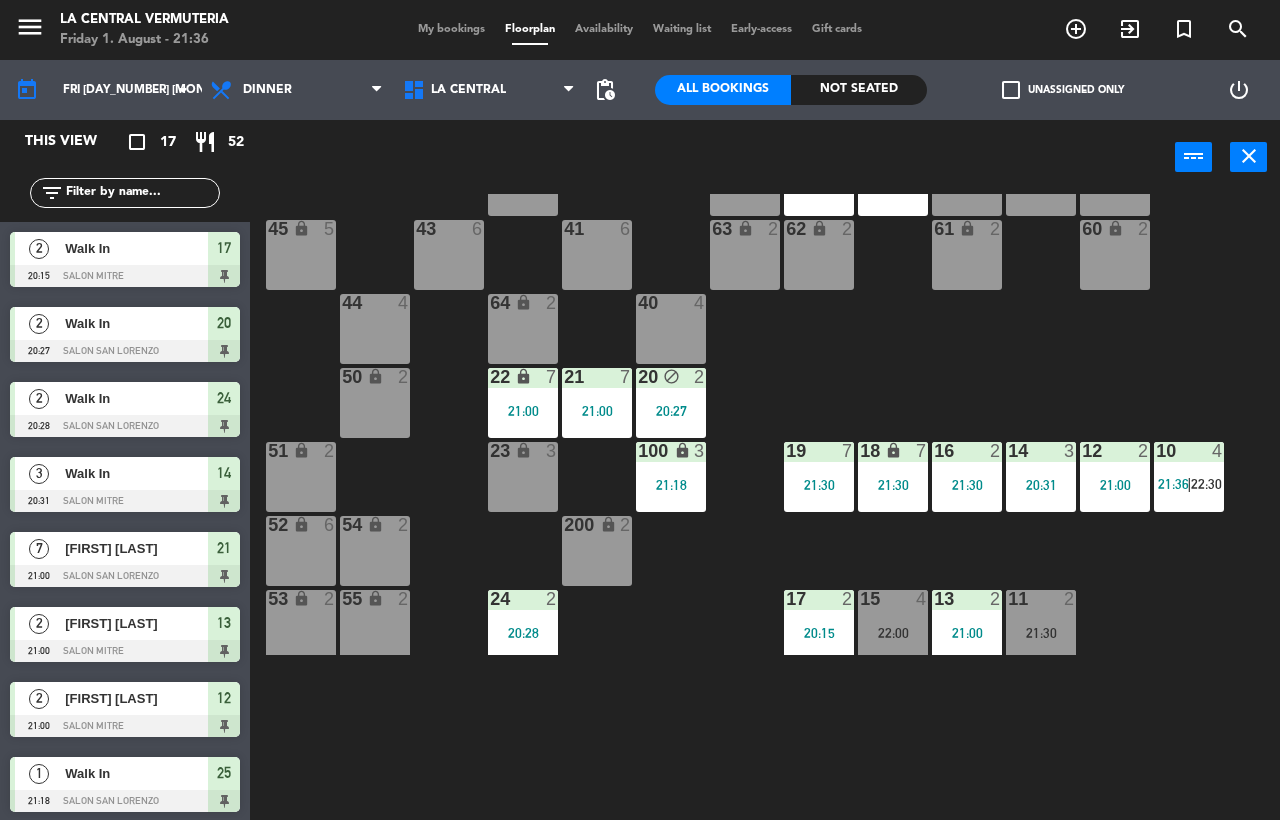 click on "42 lock  6  35 lock  6  34  3   21:18  33  2   21:32  32  6  31  6  30  6  43  6  41  6  60 lock  2  61 lock  2  62 lock  2  63 lock  2  45 lock  5  44  4  40  4  64 lock  2  50 lock  2  20 block  2   20:27  21  7   21:00  22 lock  7   21:00  51 lock  2  23 lock  3  100 lock  3   21:18  16  2   21:30  14  3   20:31  12  2   21:00  10  4   21:36    |    22:30     18 lock  7   21:30  19  7   21:30  52 lock  6  54 lock  2  200 lock  2  53 lock  2  55 lock  2  24  2   20:28  17  2   20:15  15  4   22:00  13  2   21:00  11  2   21:30  300 lock  2  400 lock  2  25  1   21:18" 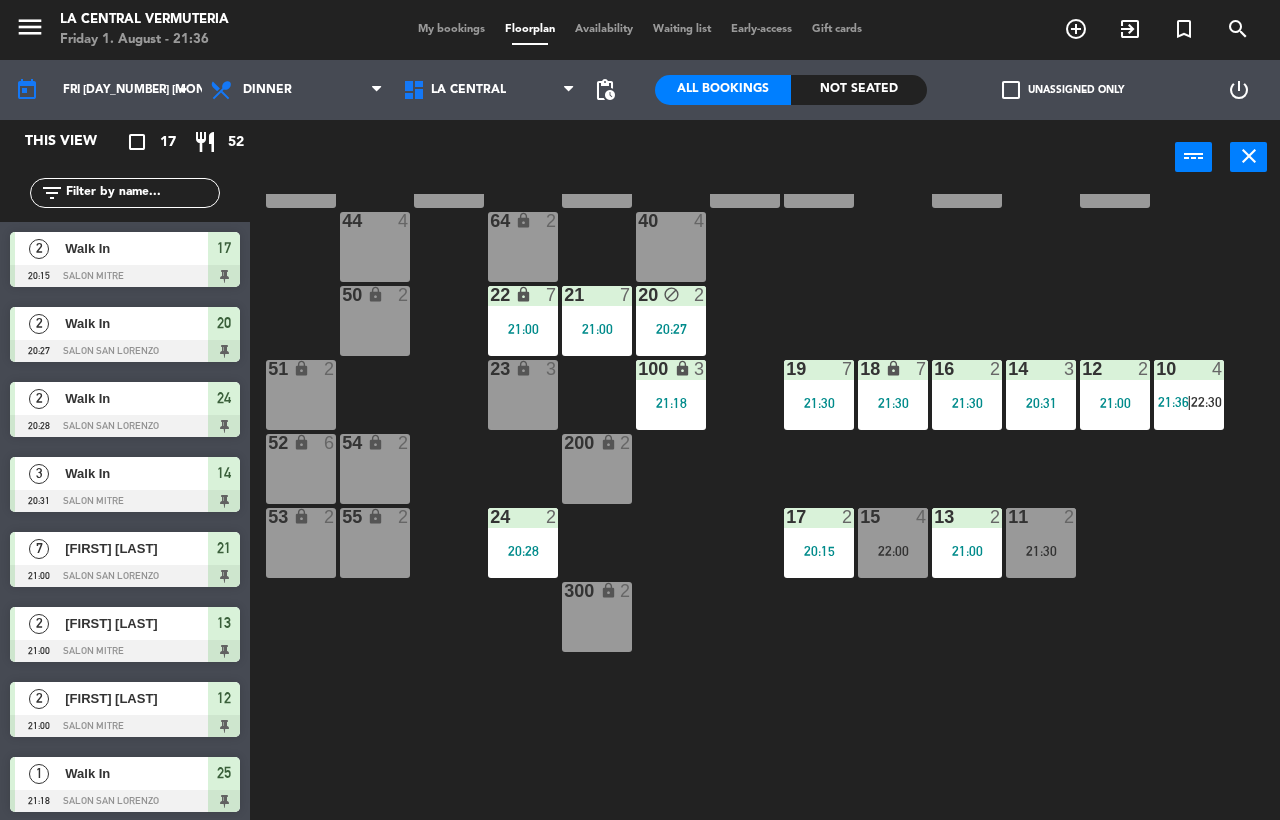 scroll, scrollTop: 0, scrollLeft: 0, axis: both 